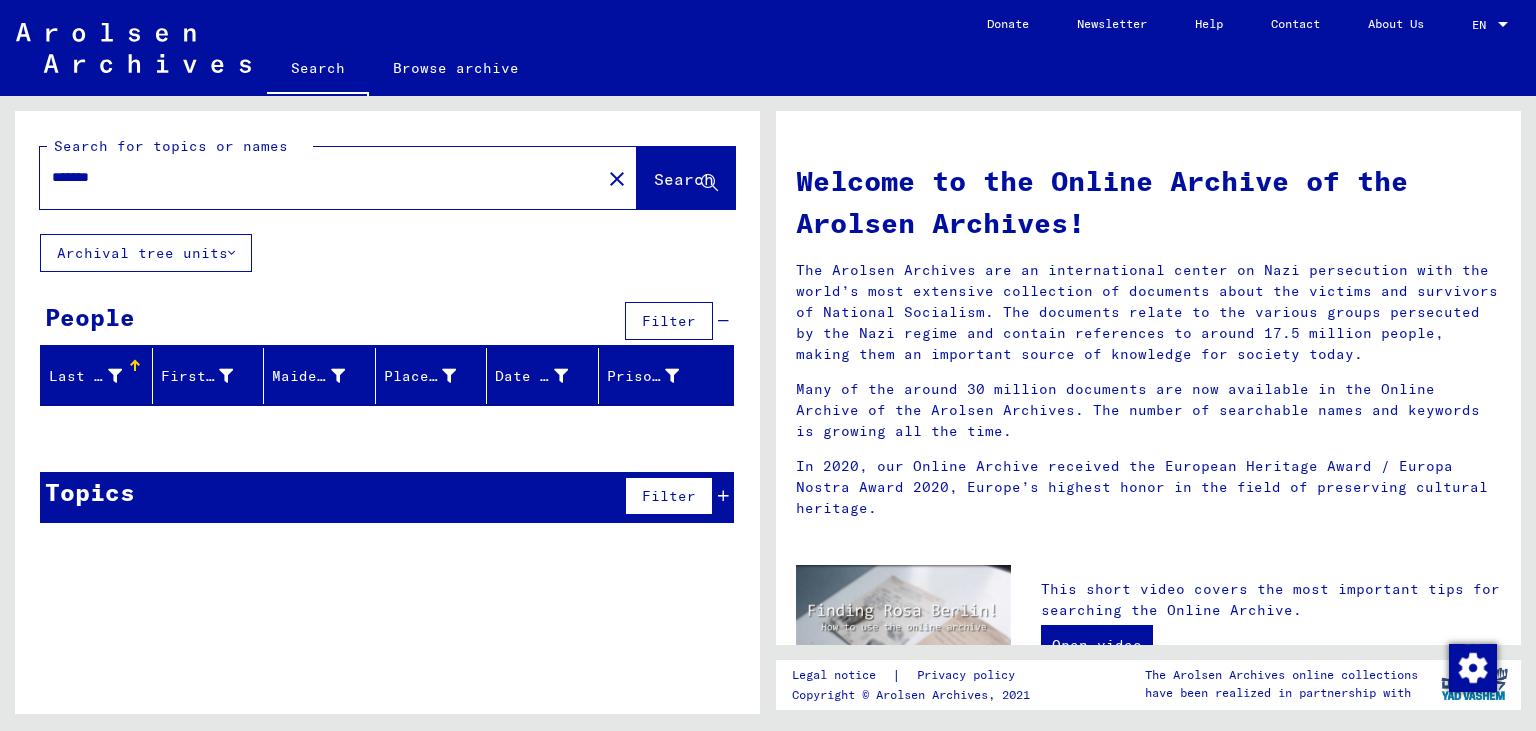 scroll, scrollTop: 0, scrollLeft: 0, axis: both 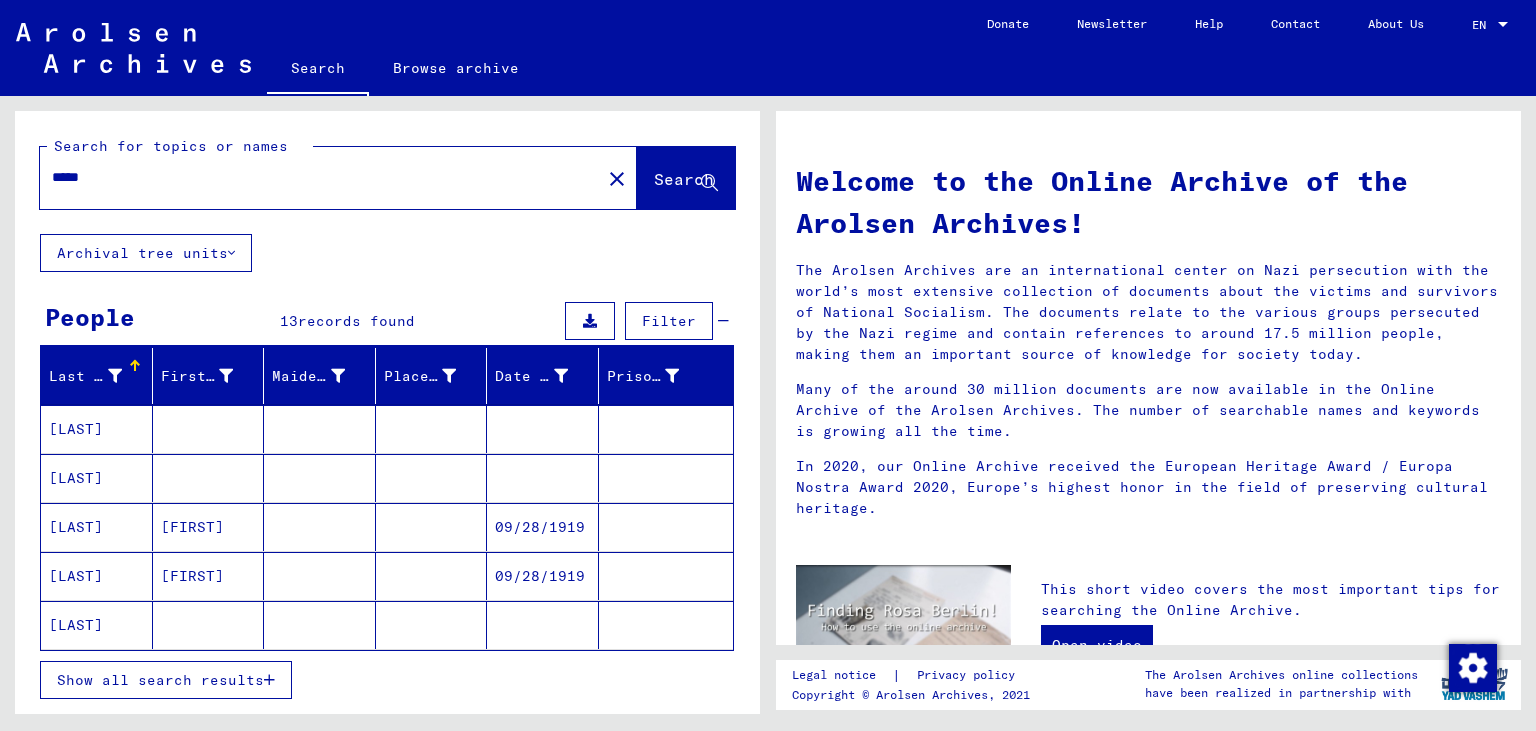 click on "[LAST]" at bounding box center (97, 576) 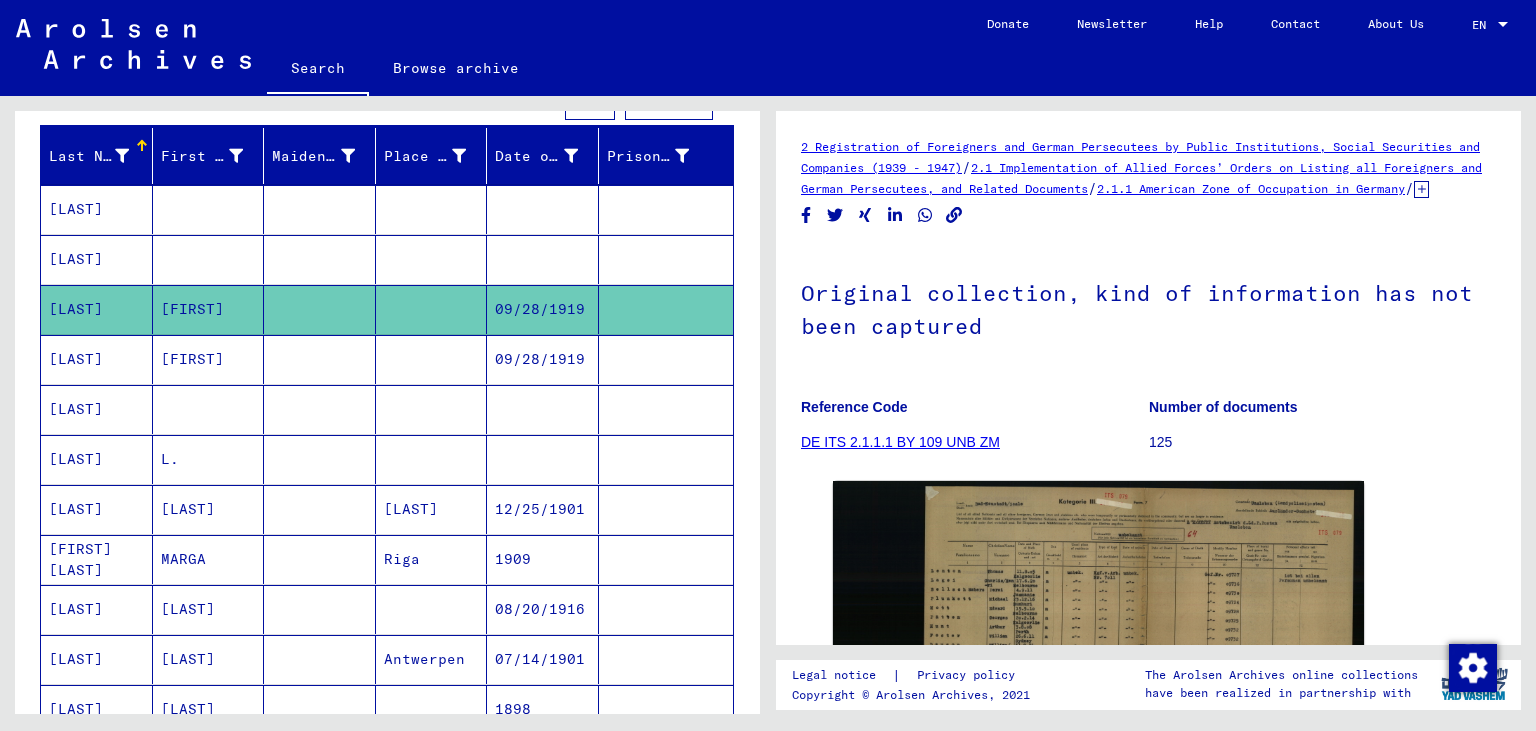 scroll, scrollTop: 331, scrollLeft: 0, axis: vertical 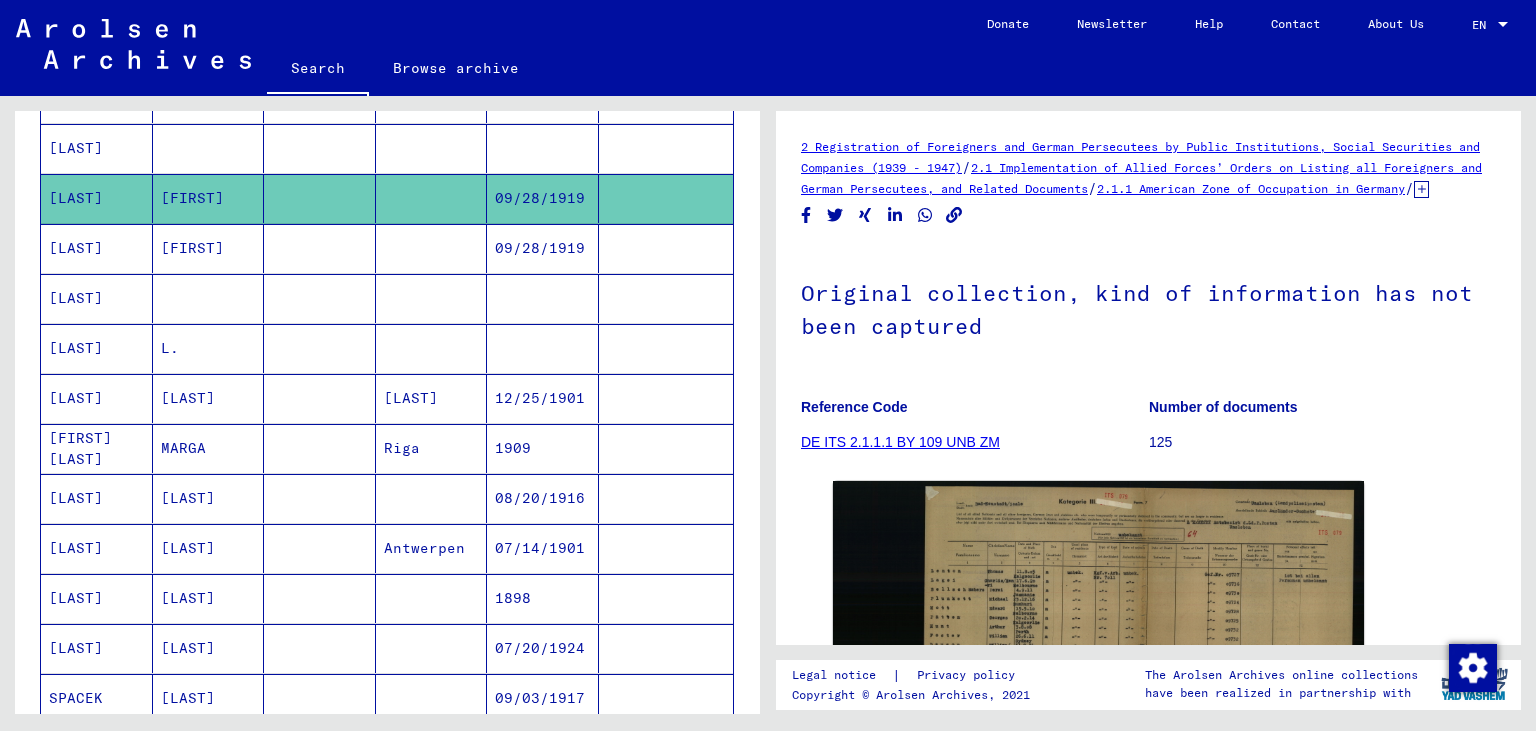 click on "[FIRST] [LAST]" at bounding box center [97, 498] 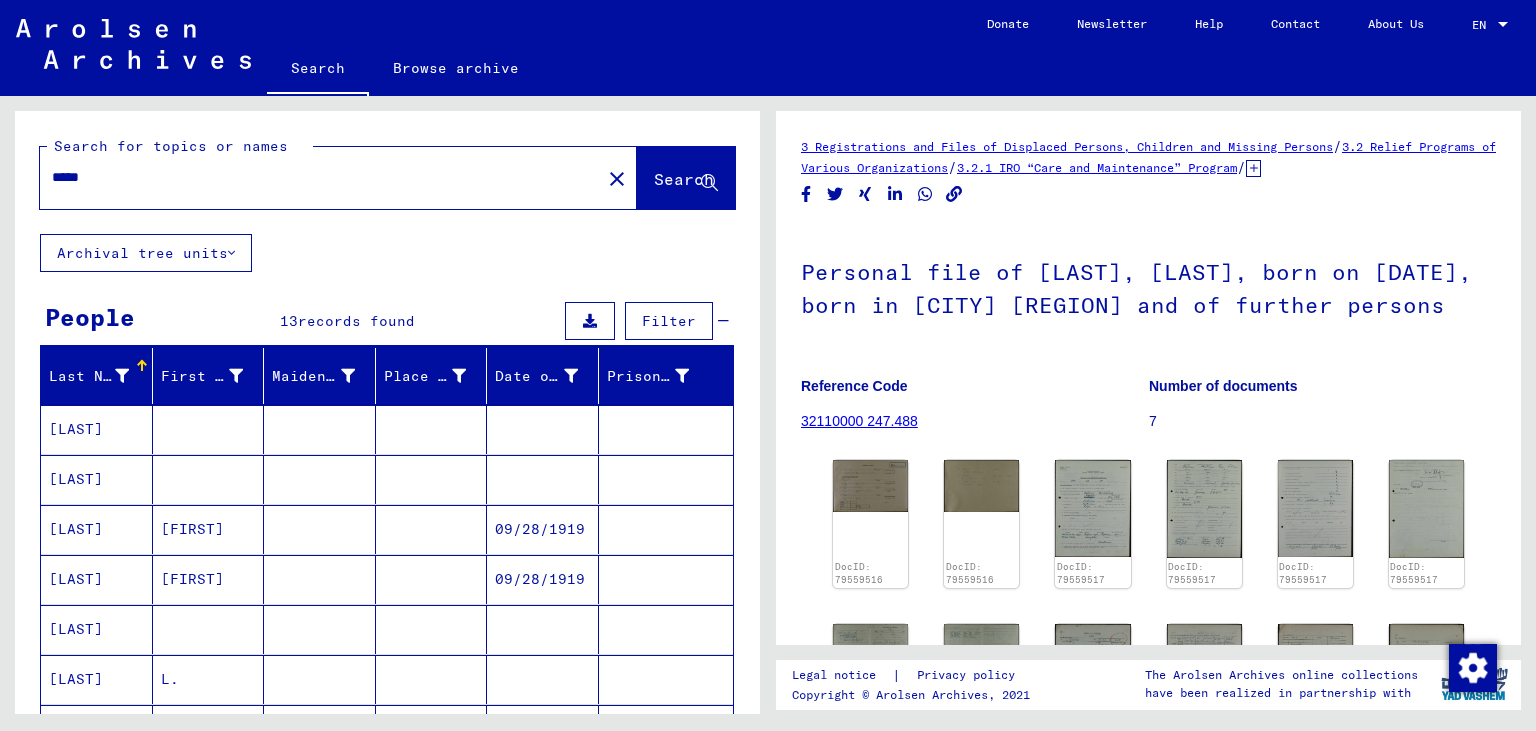scroll, scrollTop: 0, scrollLeft: 0, axis: both 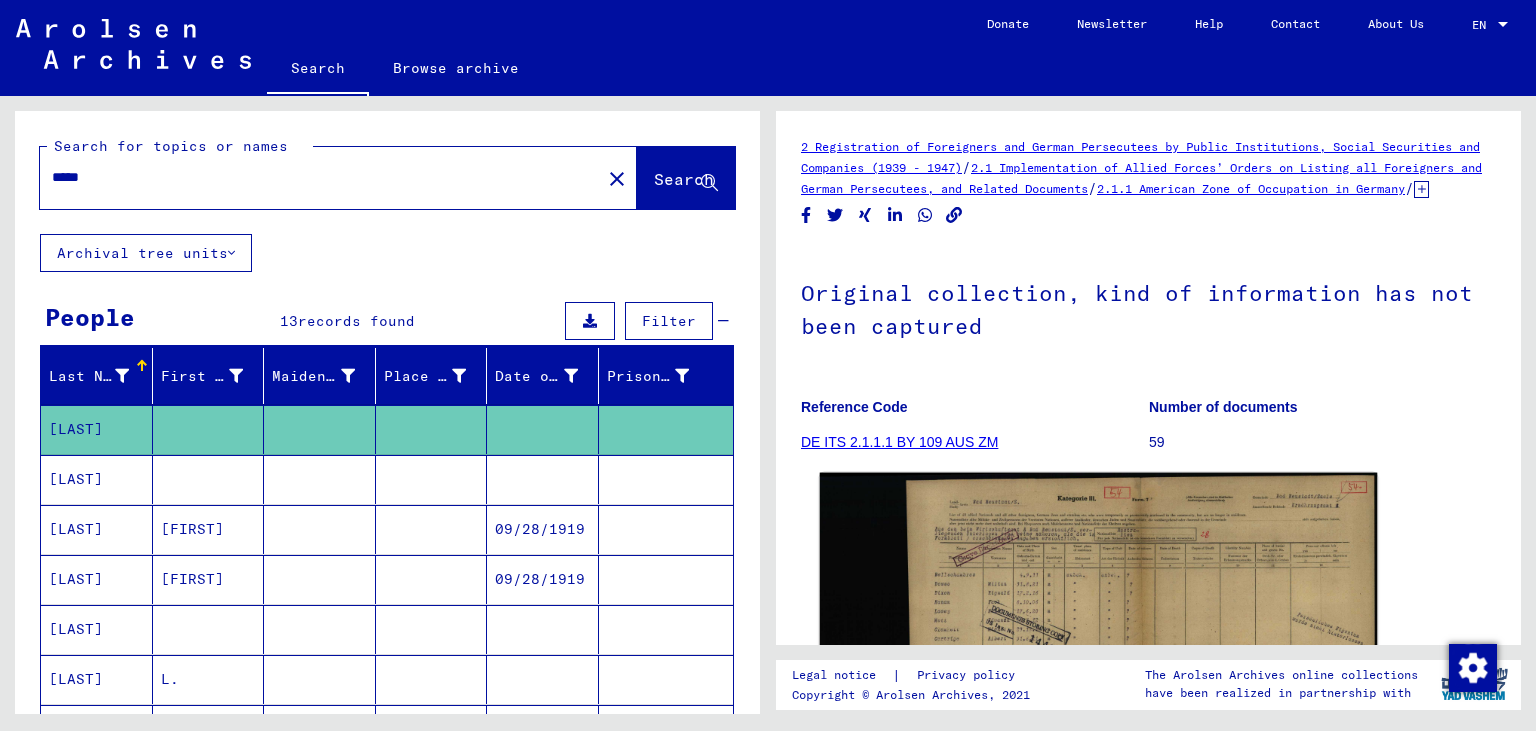 click 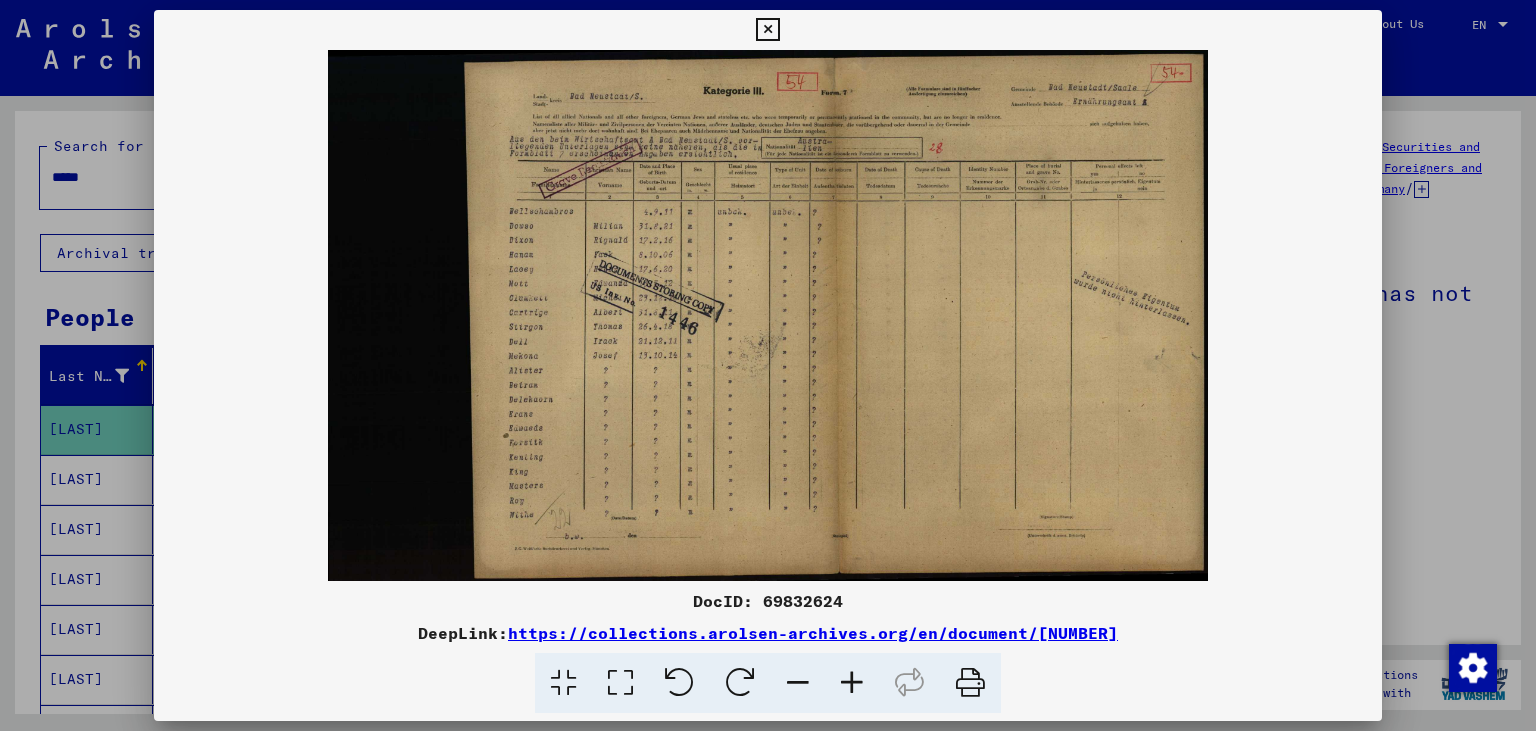 click at bounding box center [768, 315] 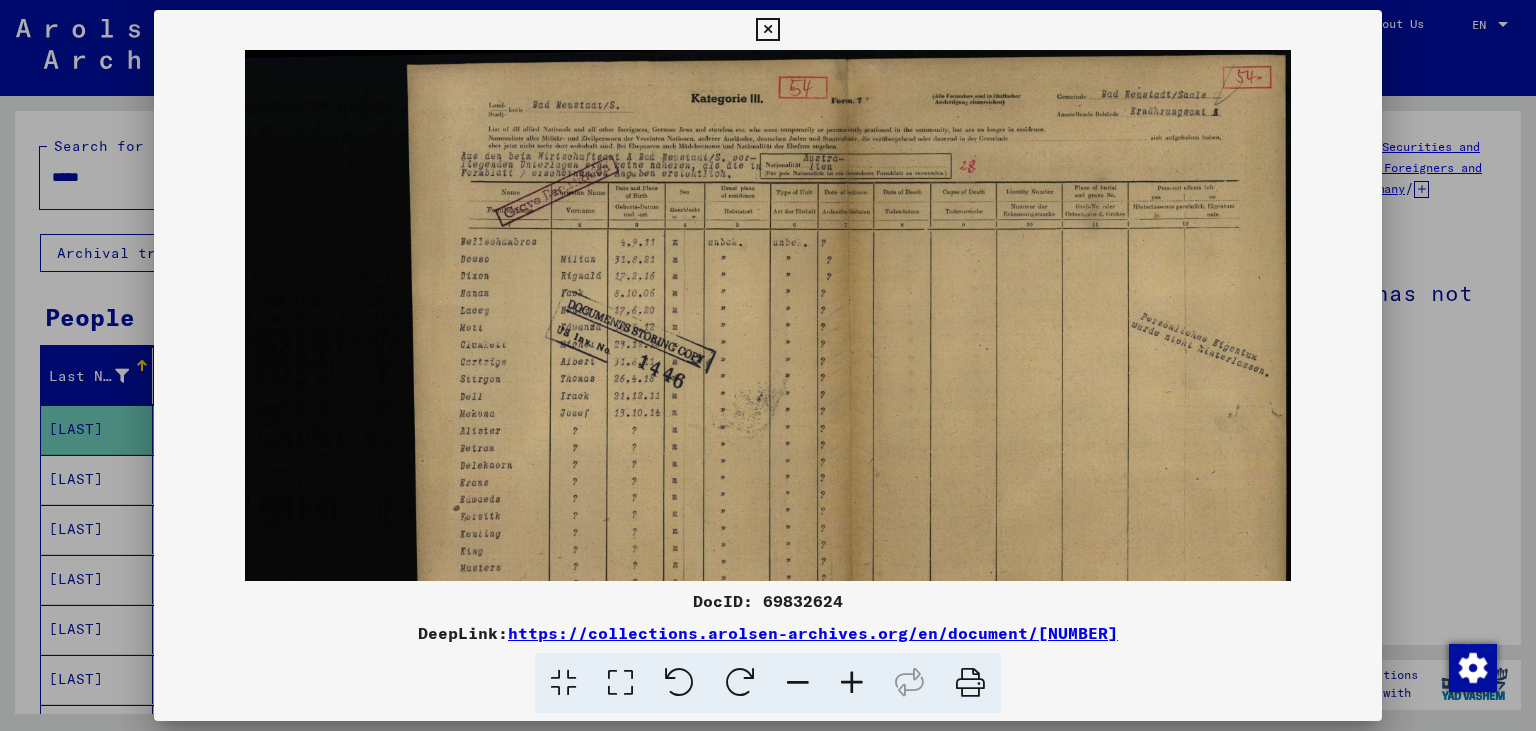 click at bounding box center (852, 683) 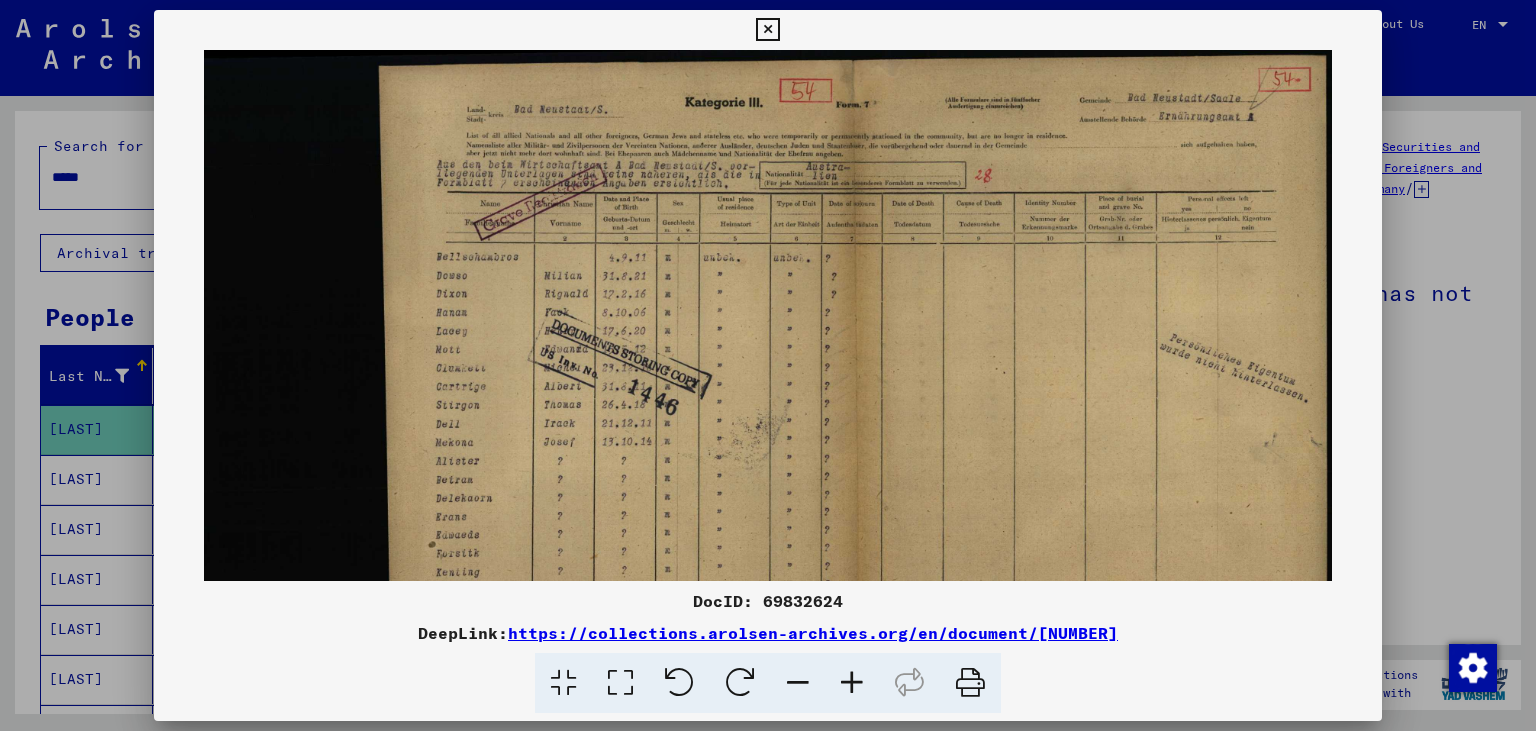 click at bounding box center [852, 683] 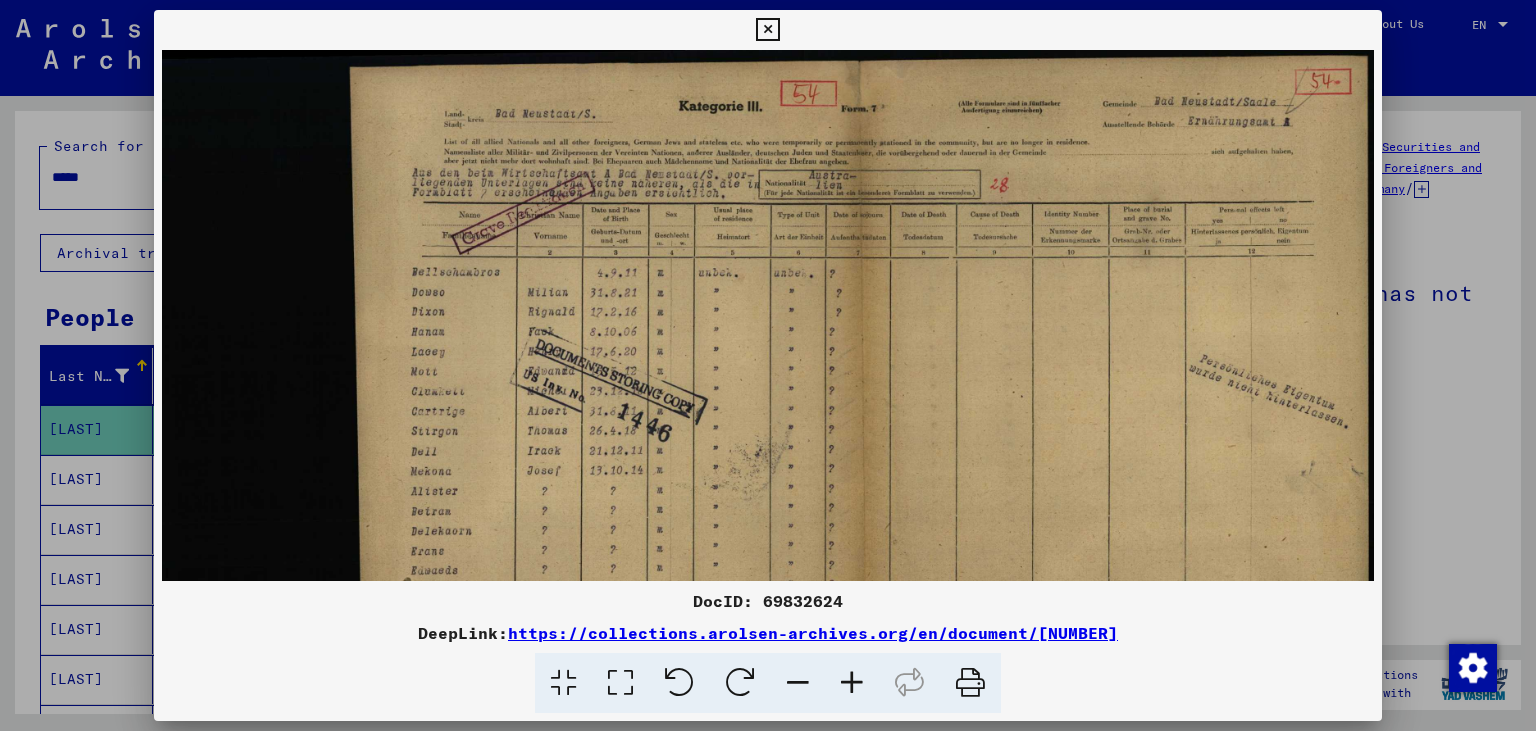 click at bounding box center [852, 683] 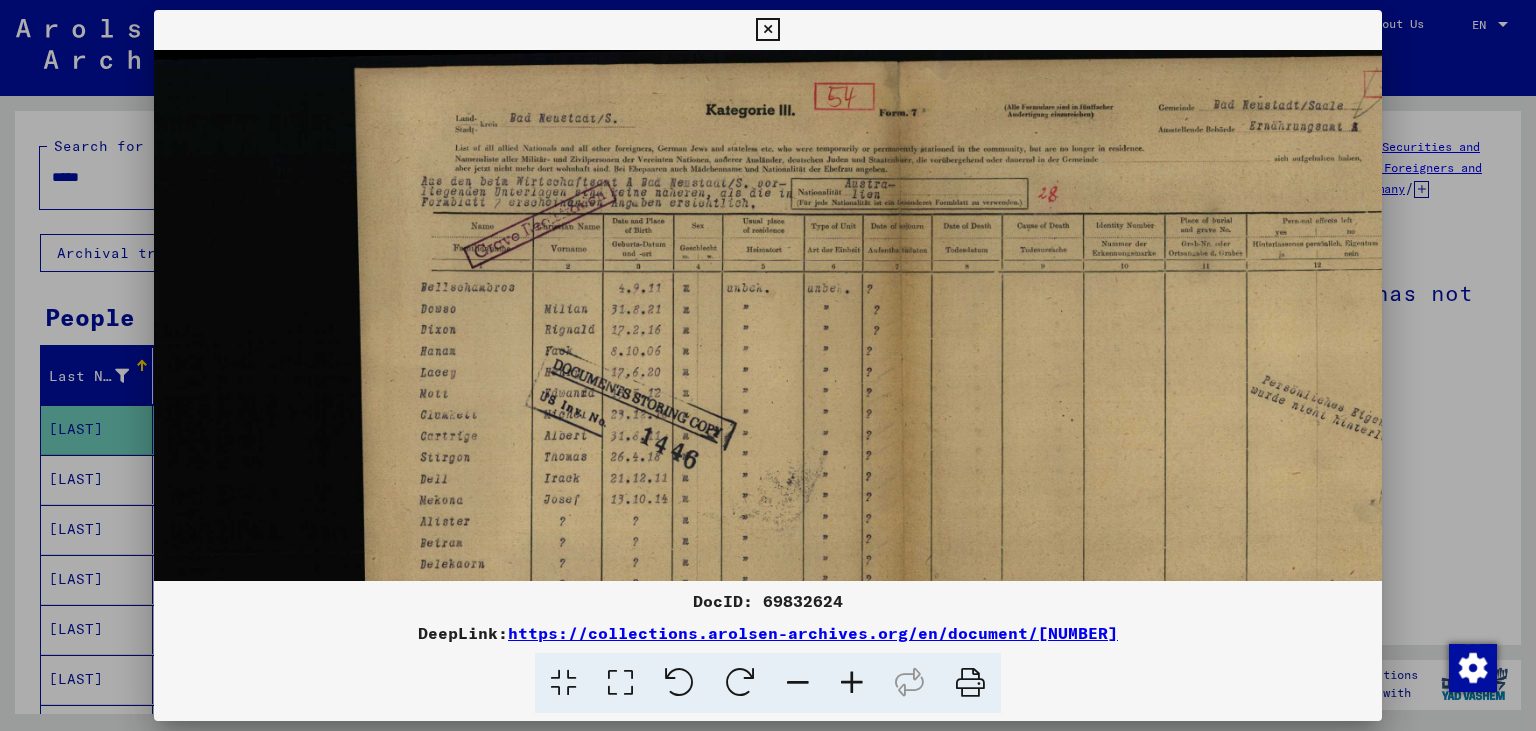 click at bounding box center [852, 683] 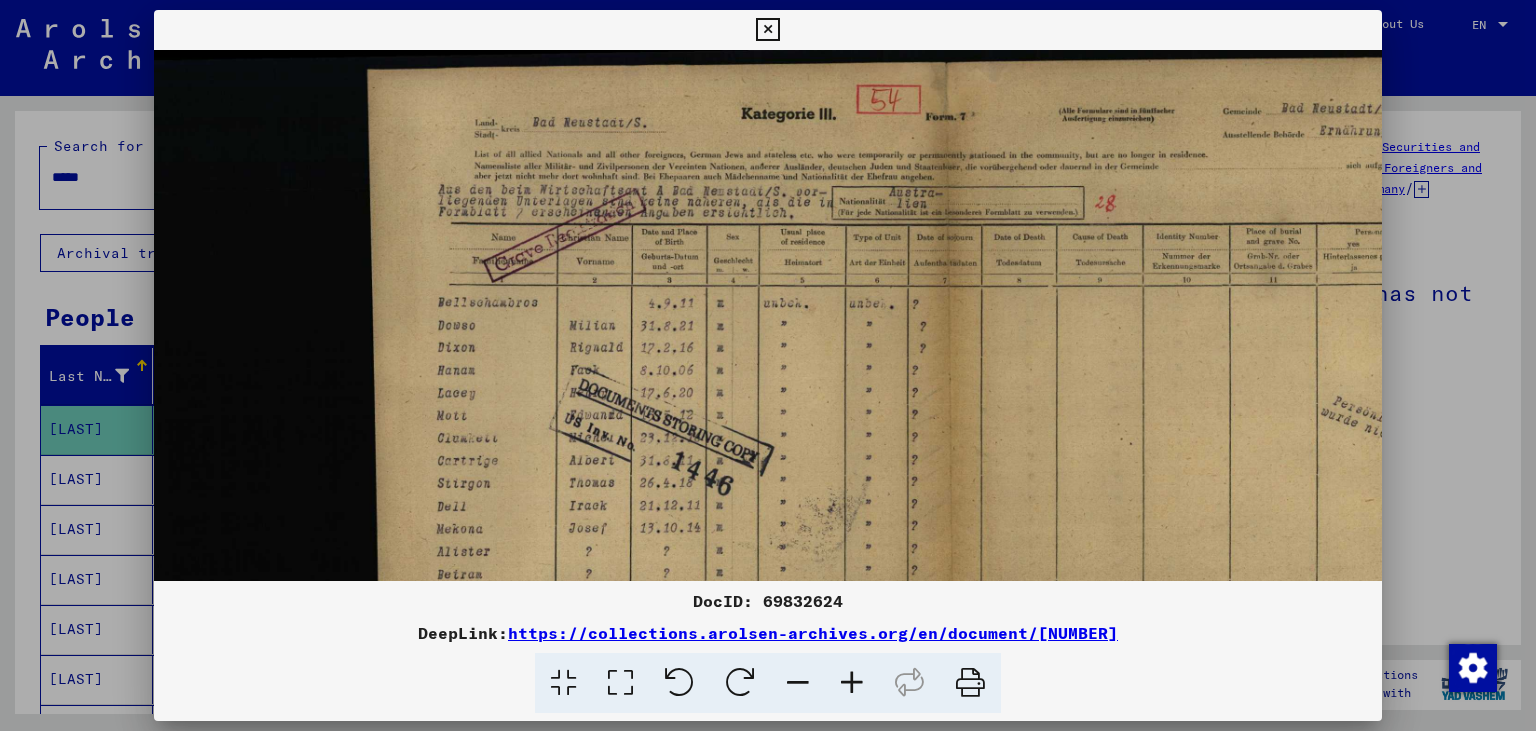 click at bounding box center (852, 683) 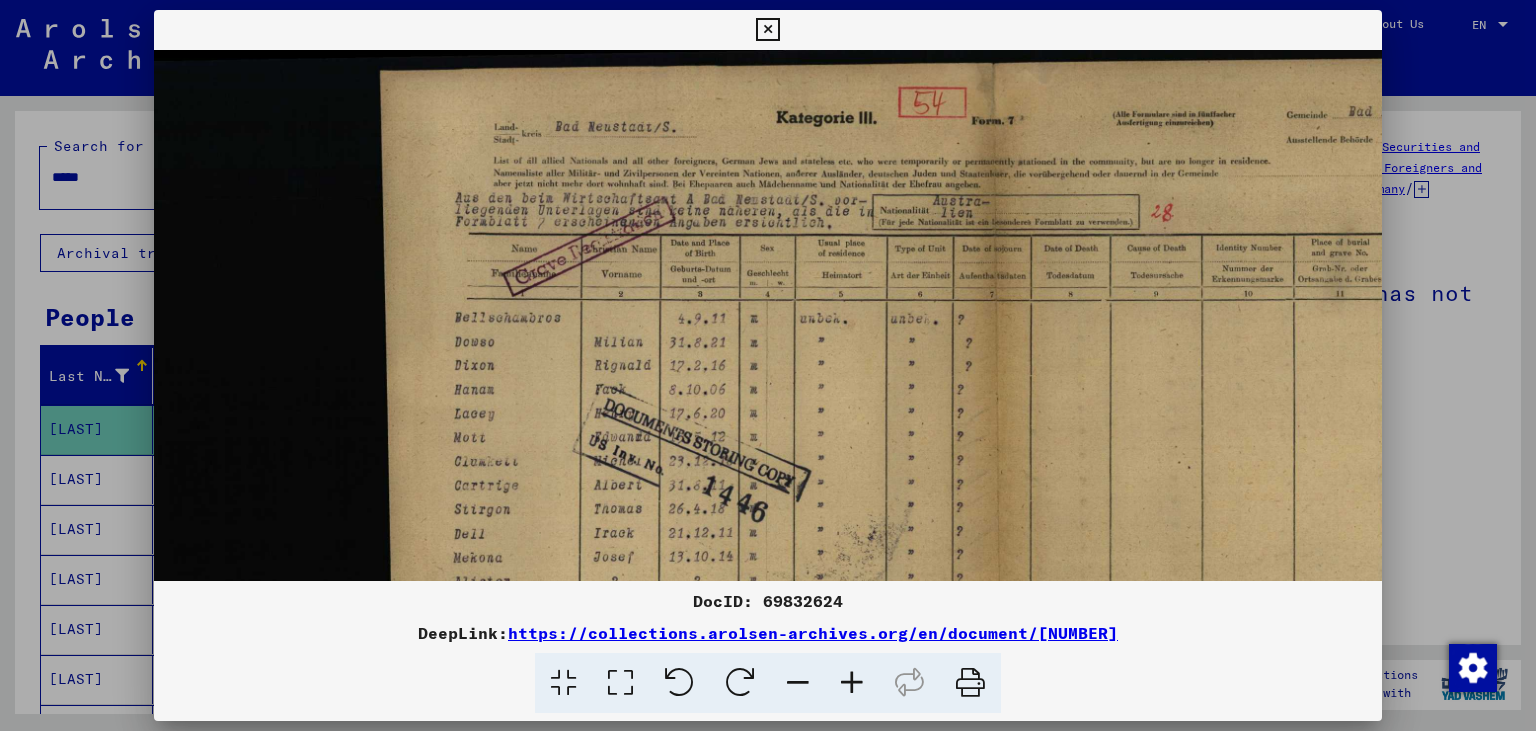 click at bounding box center [852, 683] 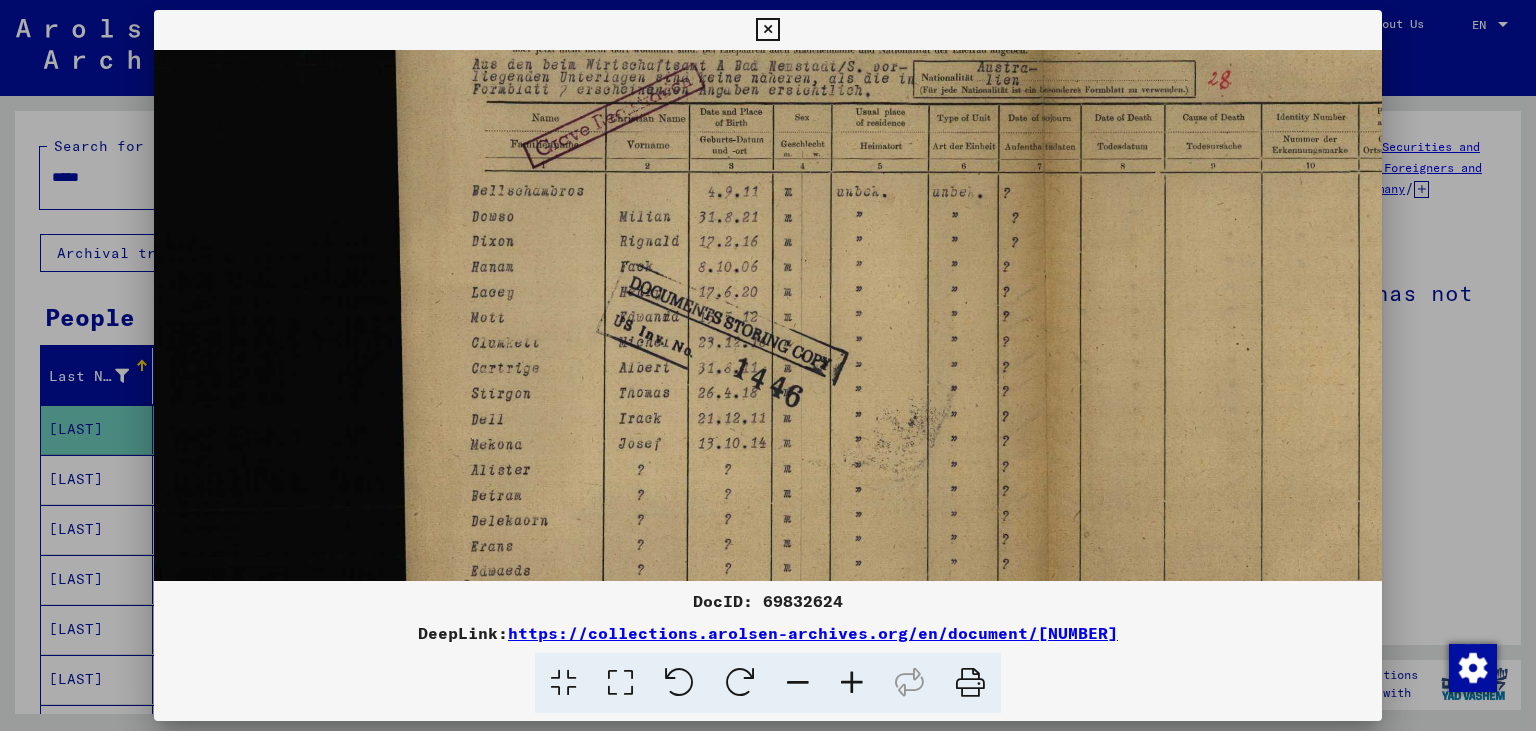 scroll, scrollTop: 154, scrollLeft: 2, axis: both 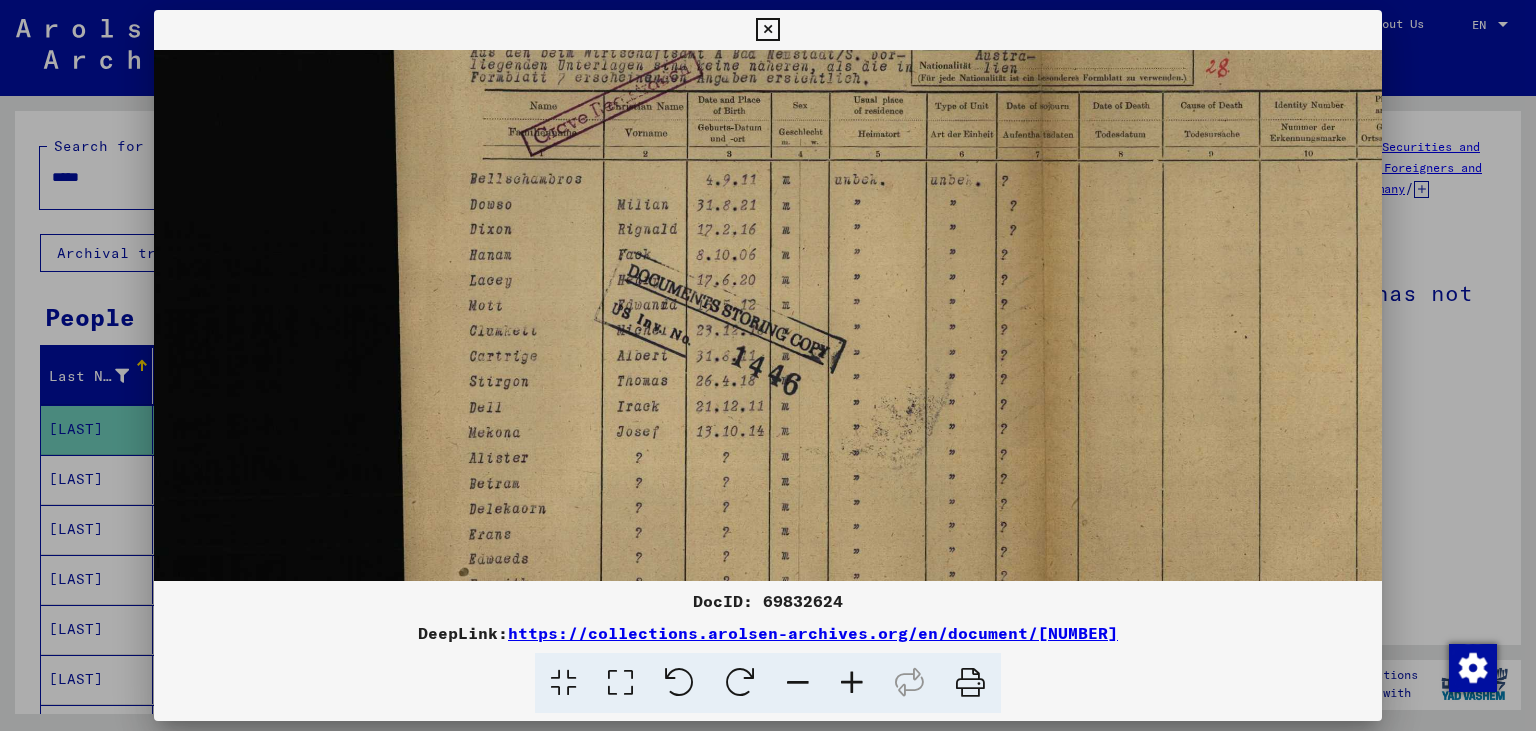 drag, startPoint x: 539, startPoint y: 481, endPoint x: 548, endPoint y: 329, distance: 152.26622 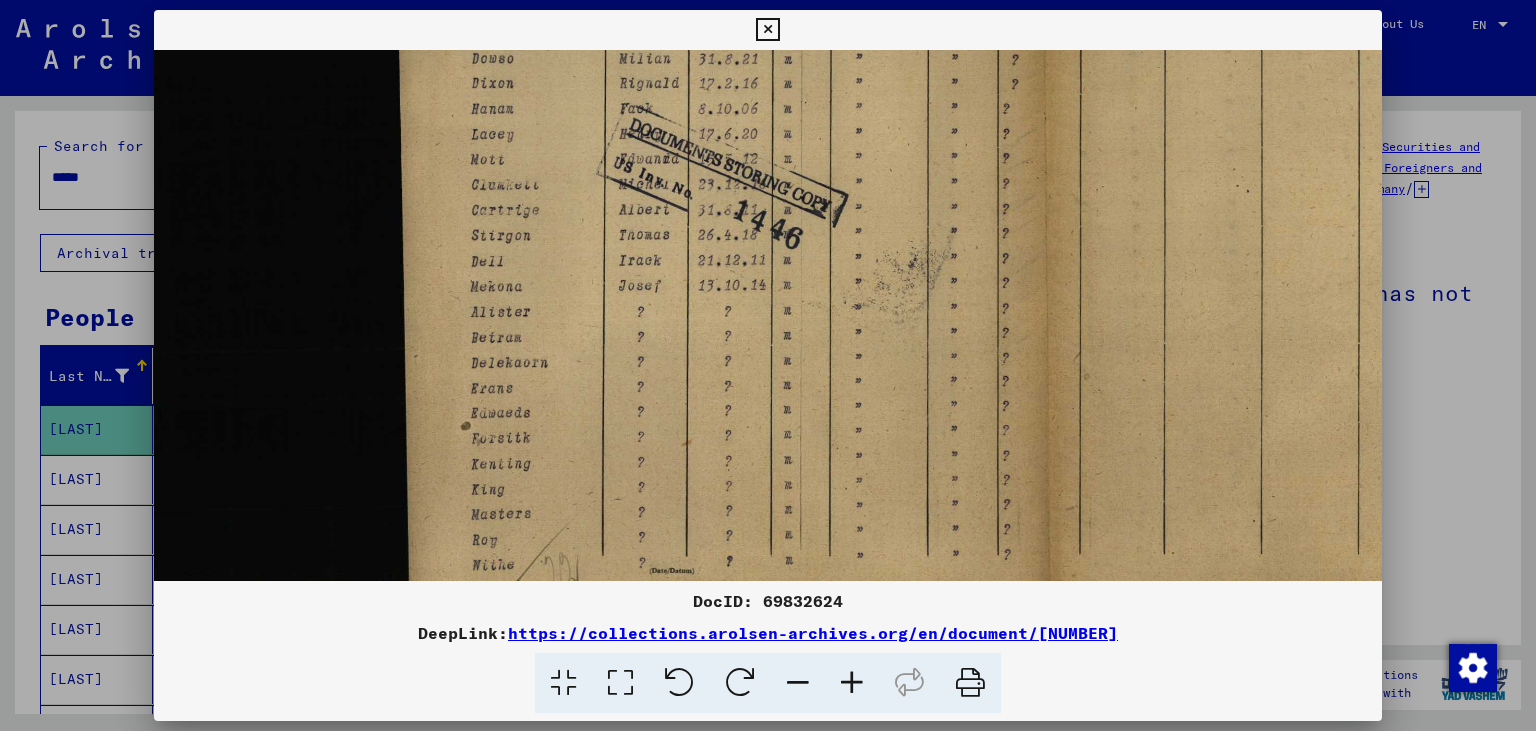 scroll, scrollTop: 302, scrollLeft: 0, axis: vertical 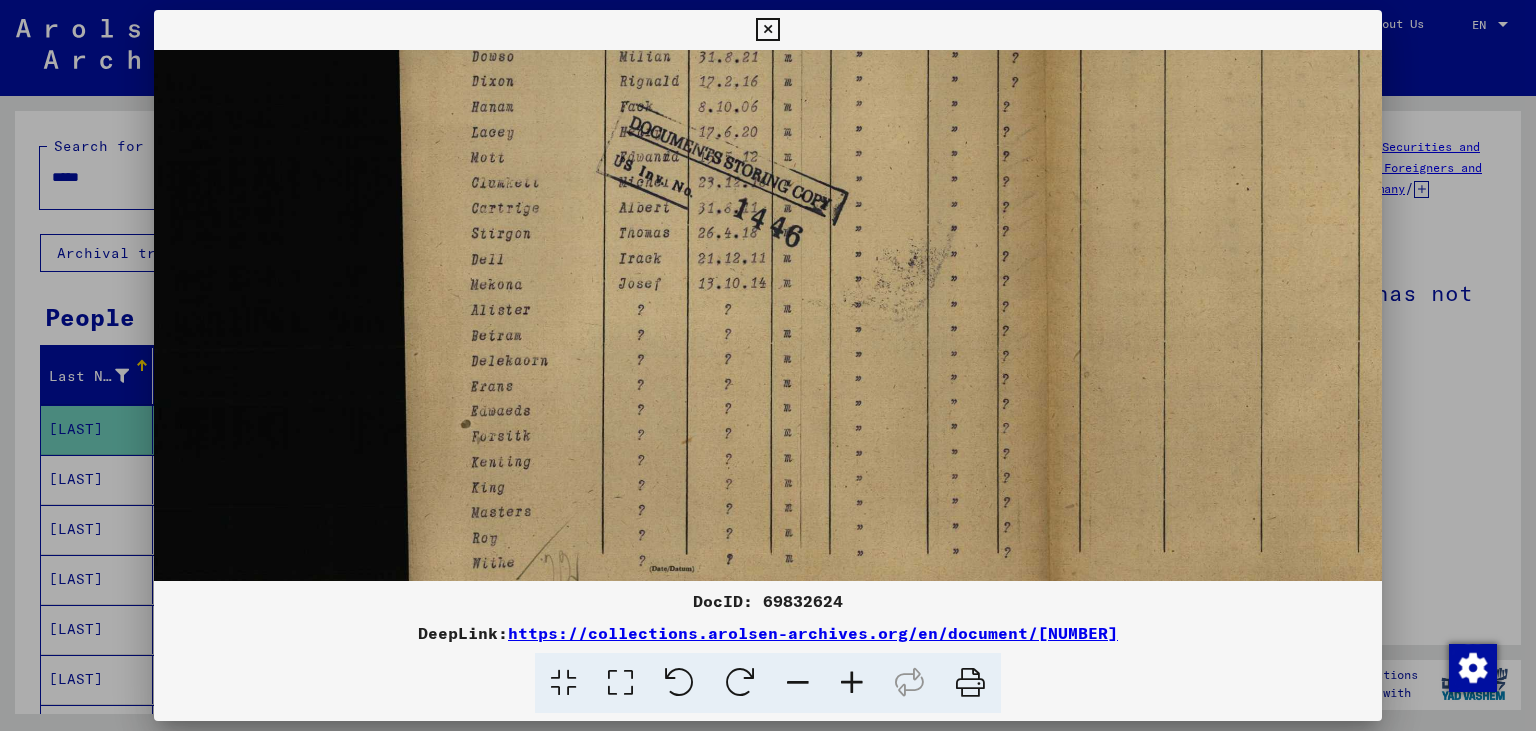 drag, startPoint x: 552, startPoint y: 482, endPoint x: 560, endPoint y: 336, distance: 146.21901 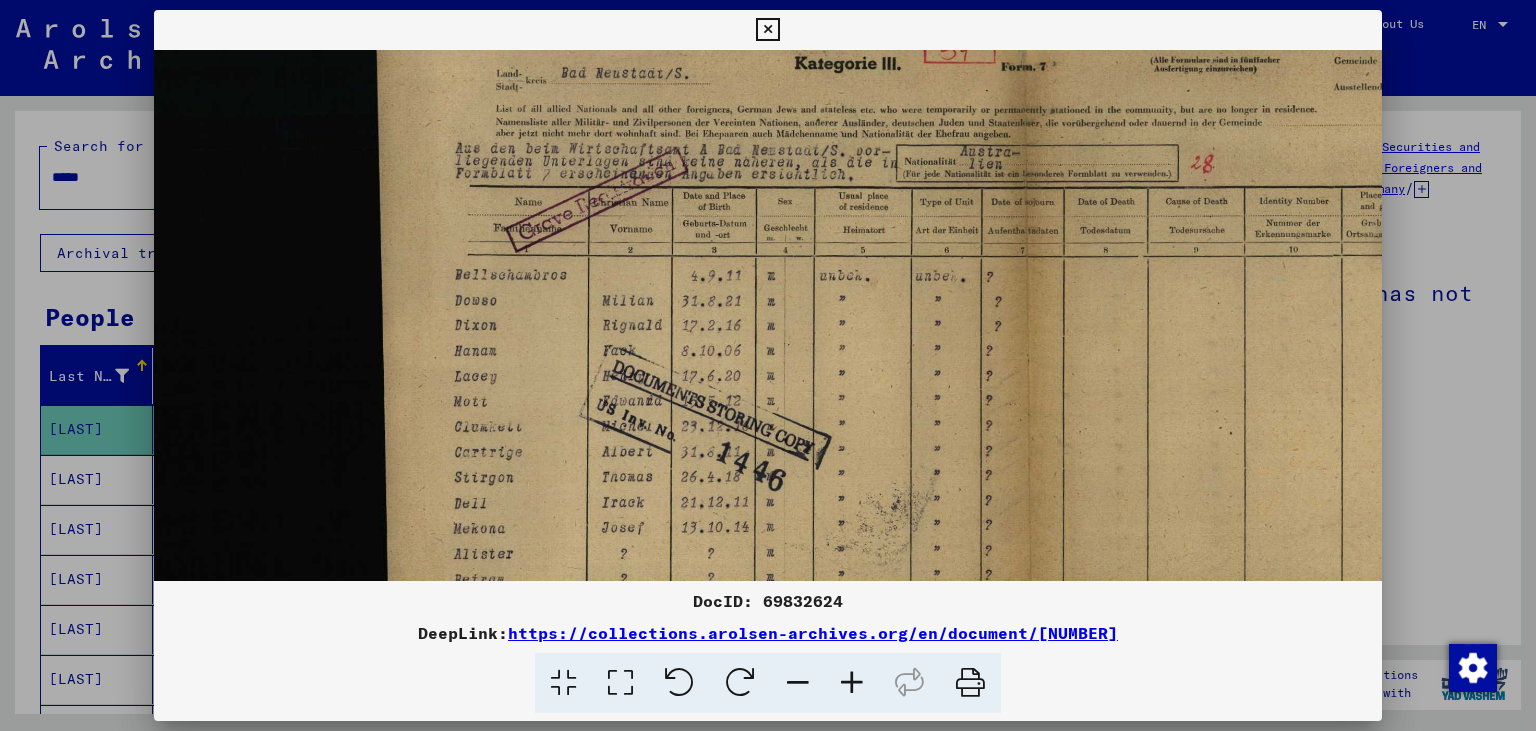 scroll, scrollTop: 60, scrollLeft: 17, axis: both 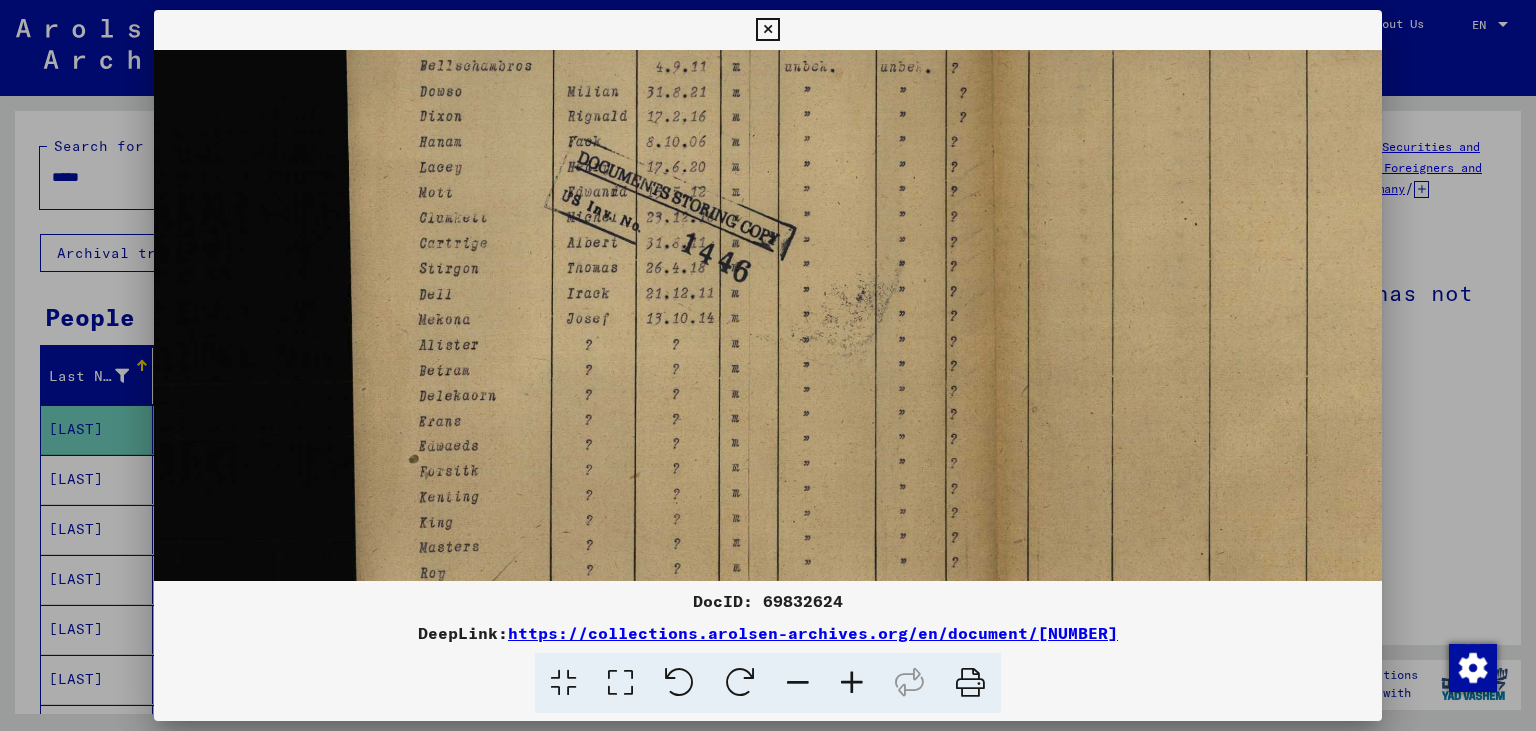drag, startPoint x: 873, startPoint y: 400, endPoint x: 866, endPoint y: 374, distance: 26.925823 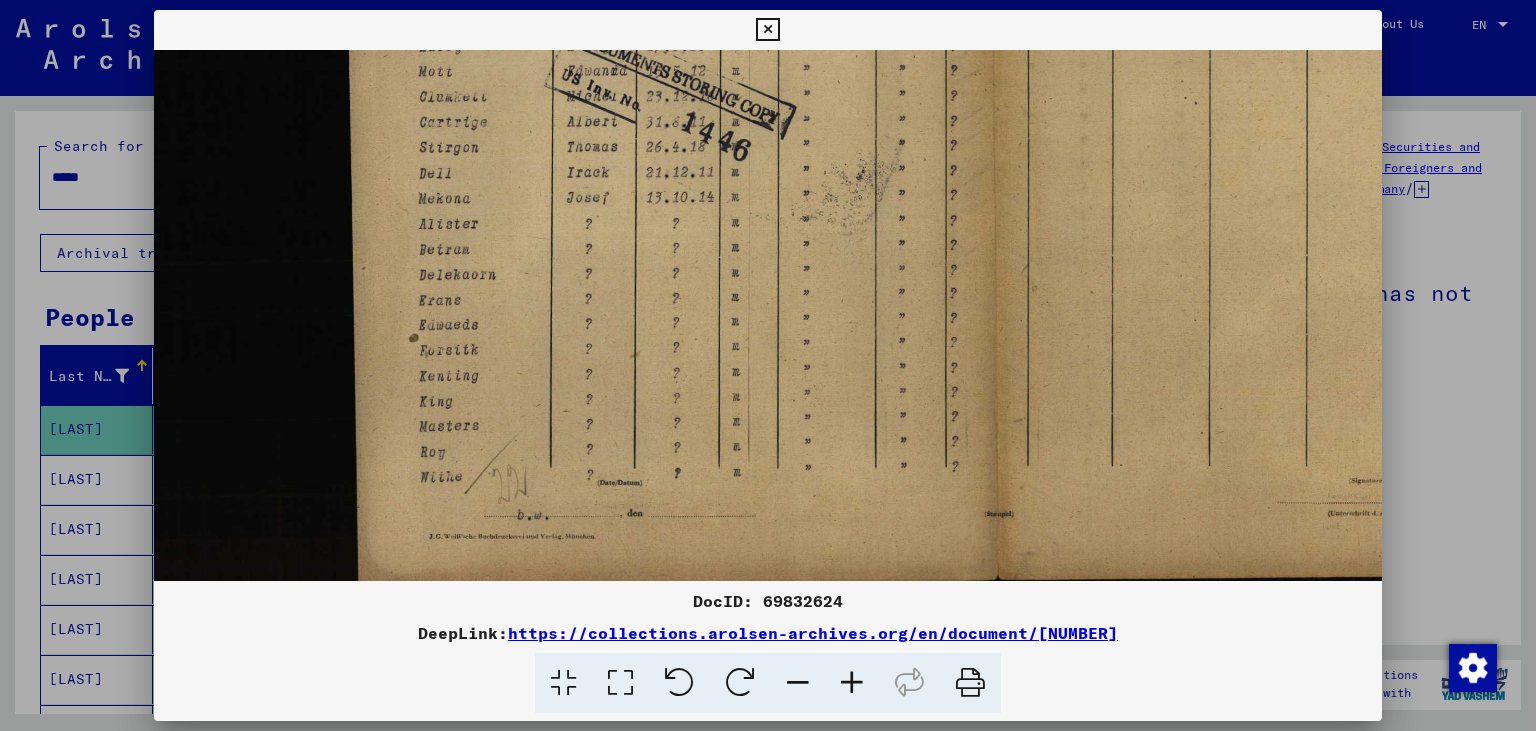 scroll, scrollTop: 400, scrollLeft: 52, axis: both 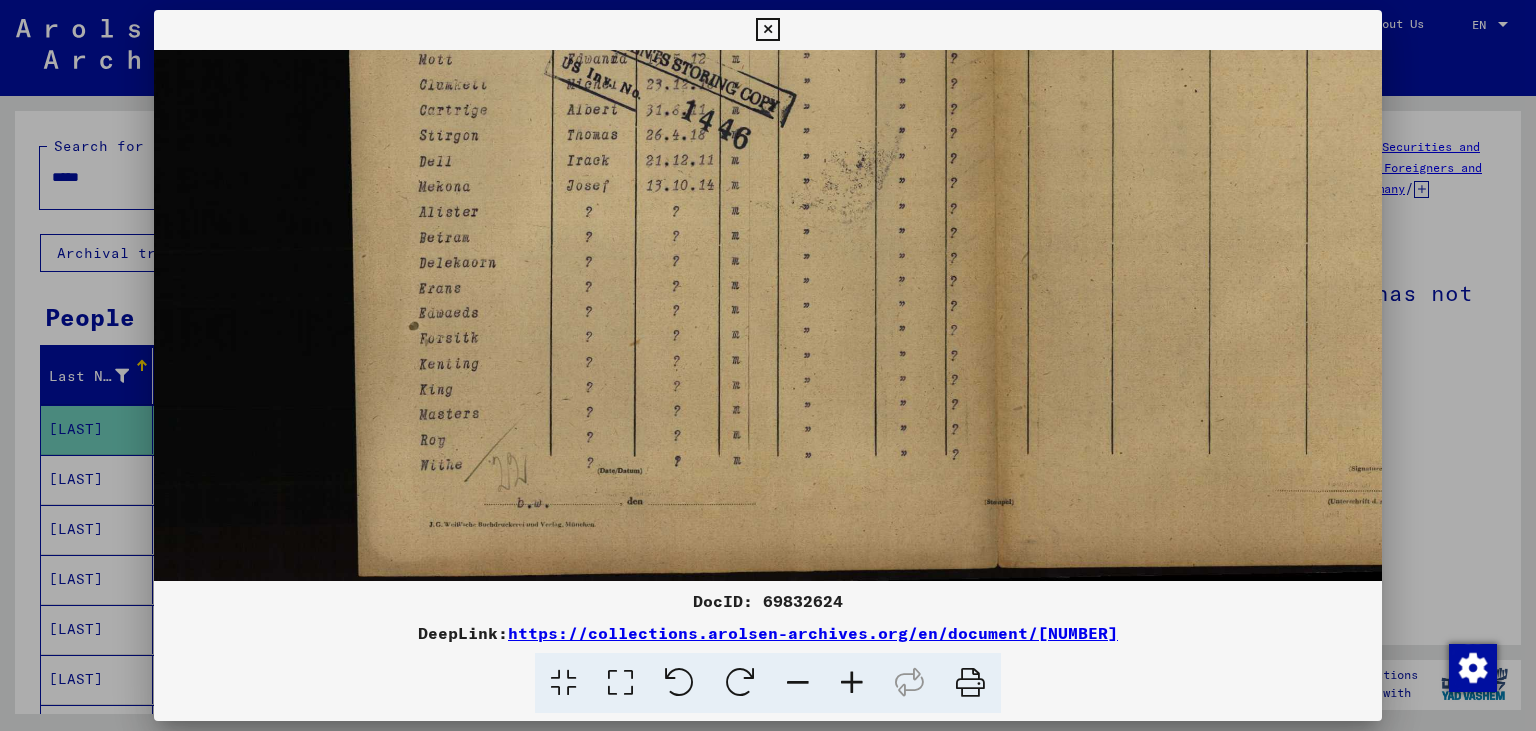 drag, startPoint x: 651, startPoint y: 478, endPoint x: 652, endPoint y: 394, distance: 84.00595 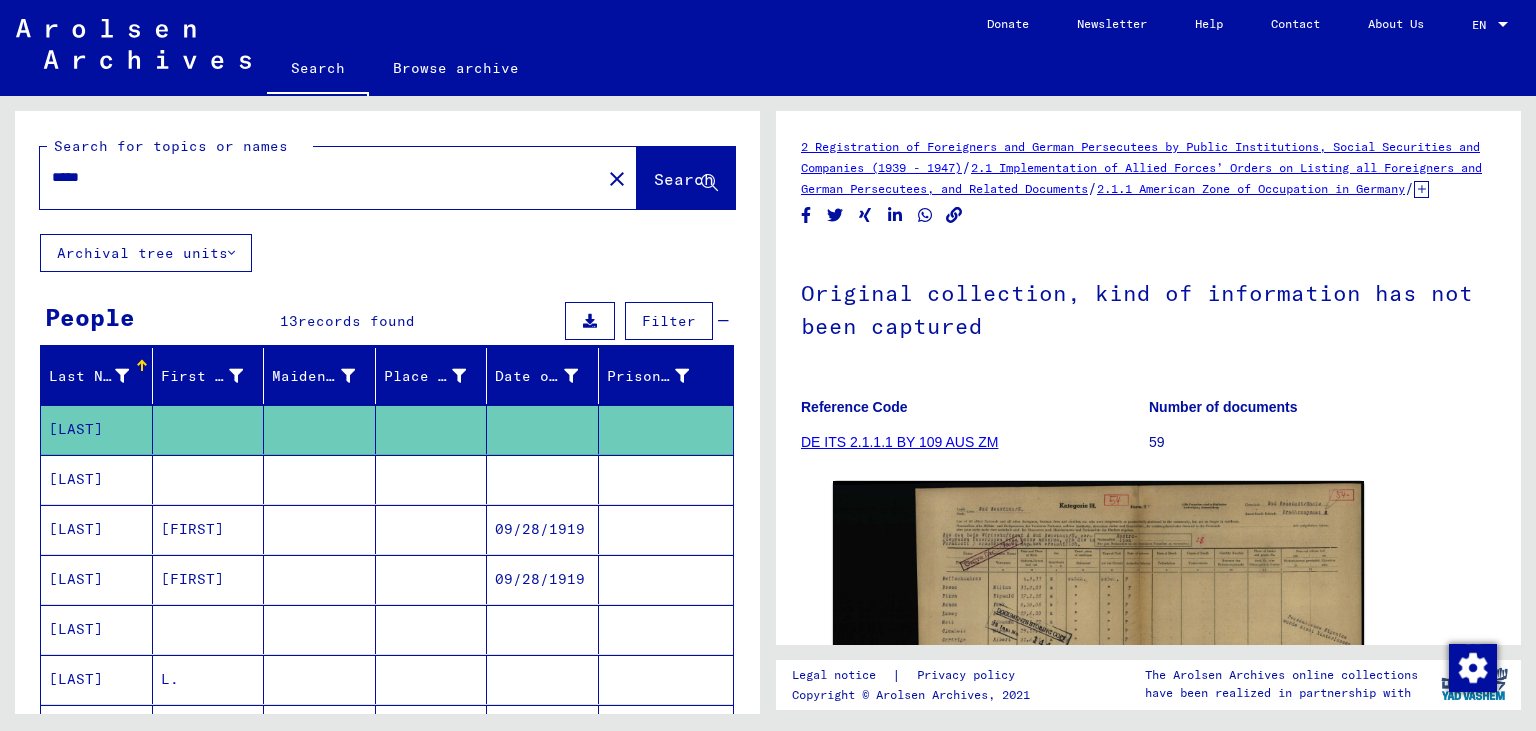 click on "[LAST]" at bounding box center (97, 529) 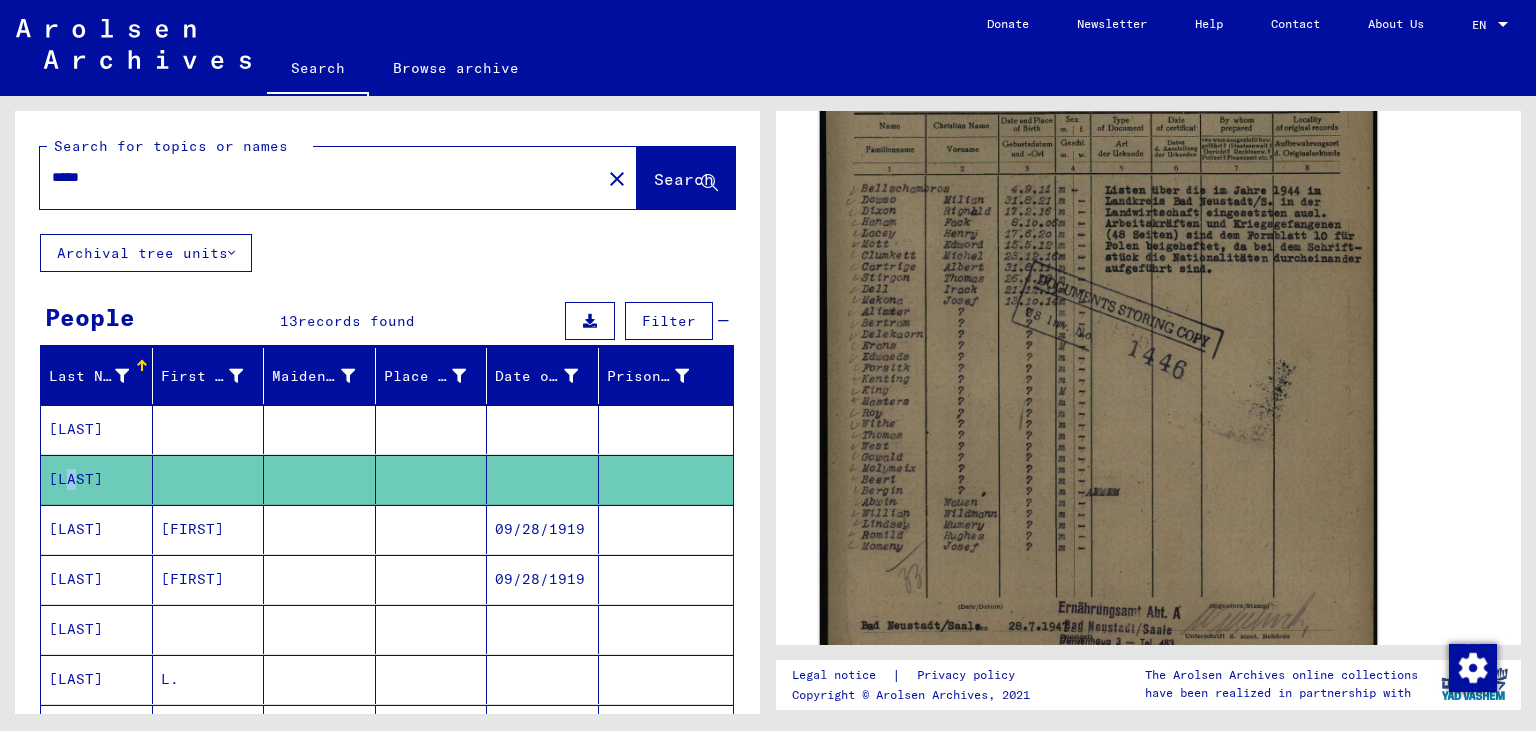 scroll, scrollTop: 441, scrollLeft: 0, axis: vertical 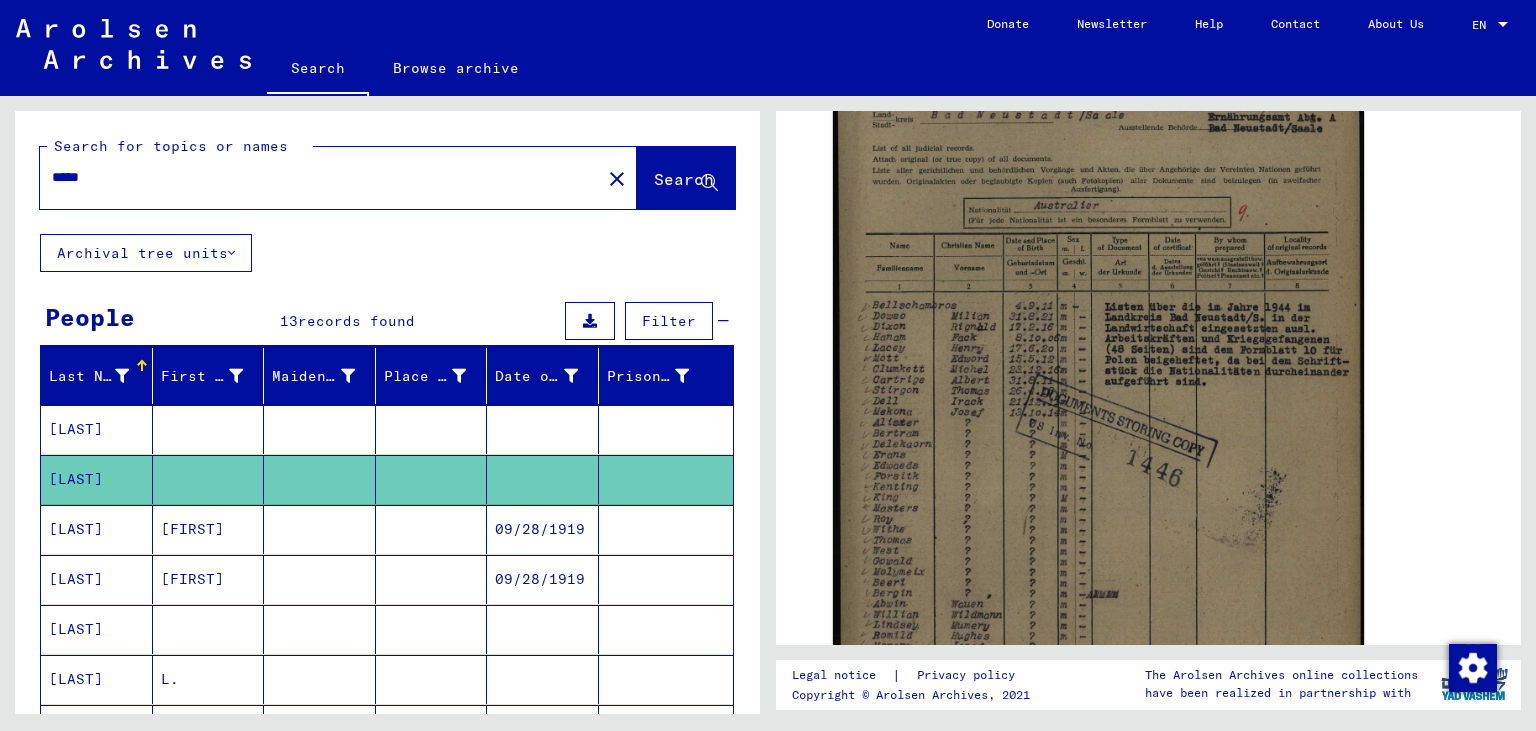 click on "[LAST]" at bounding box center (97, 579) 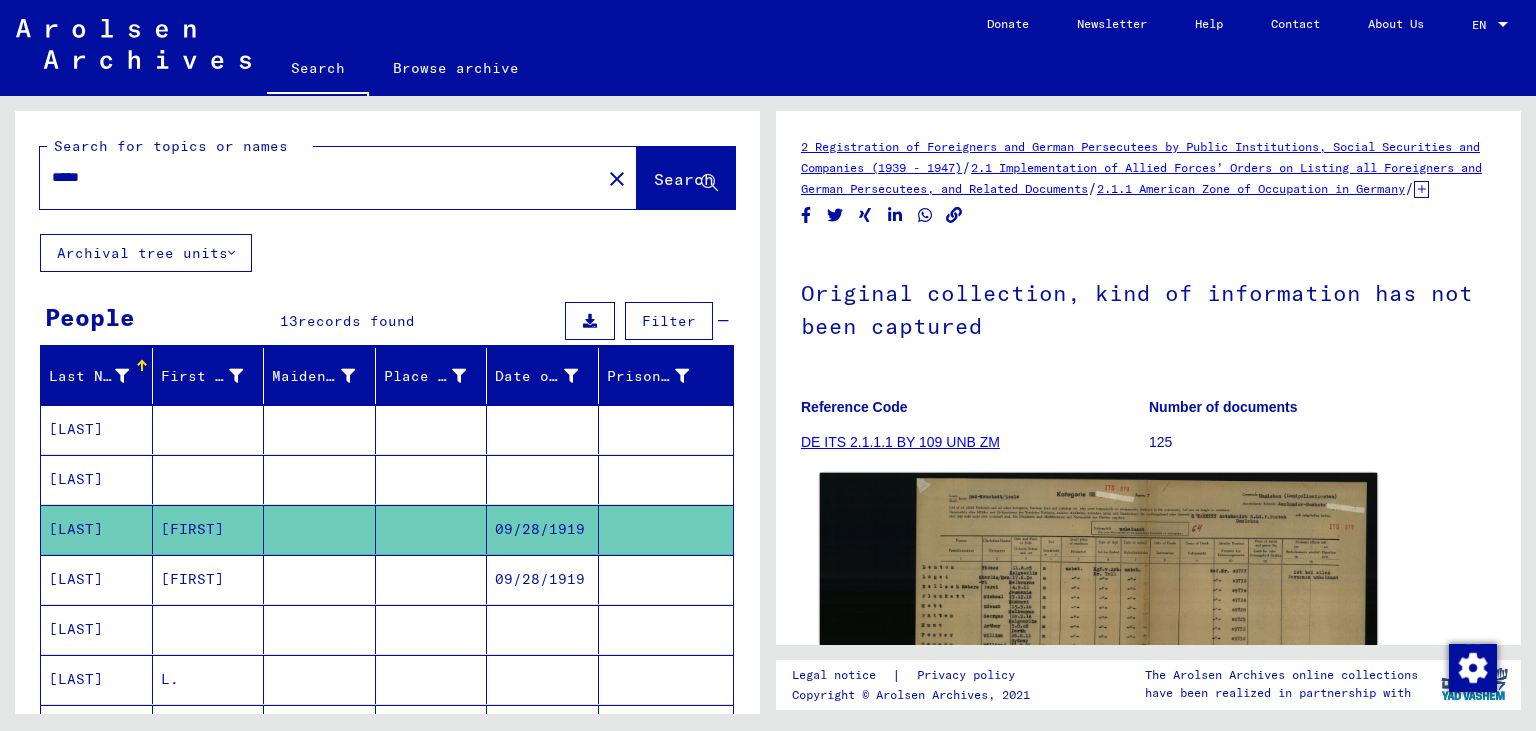 click 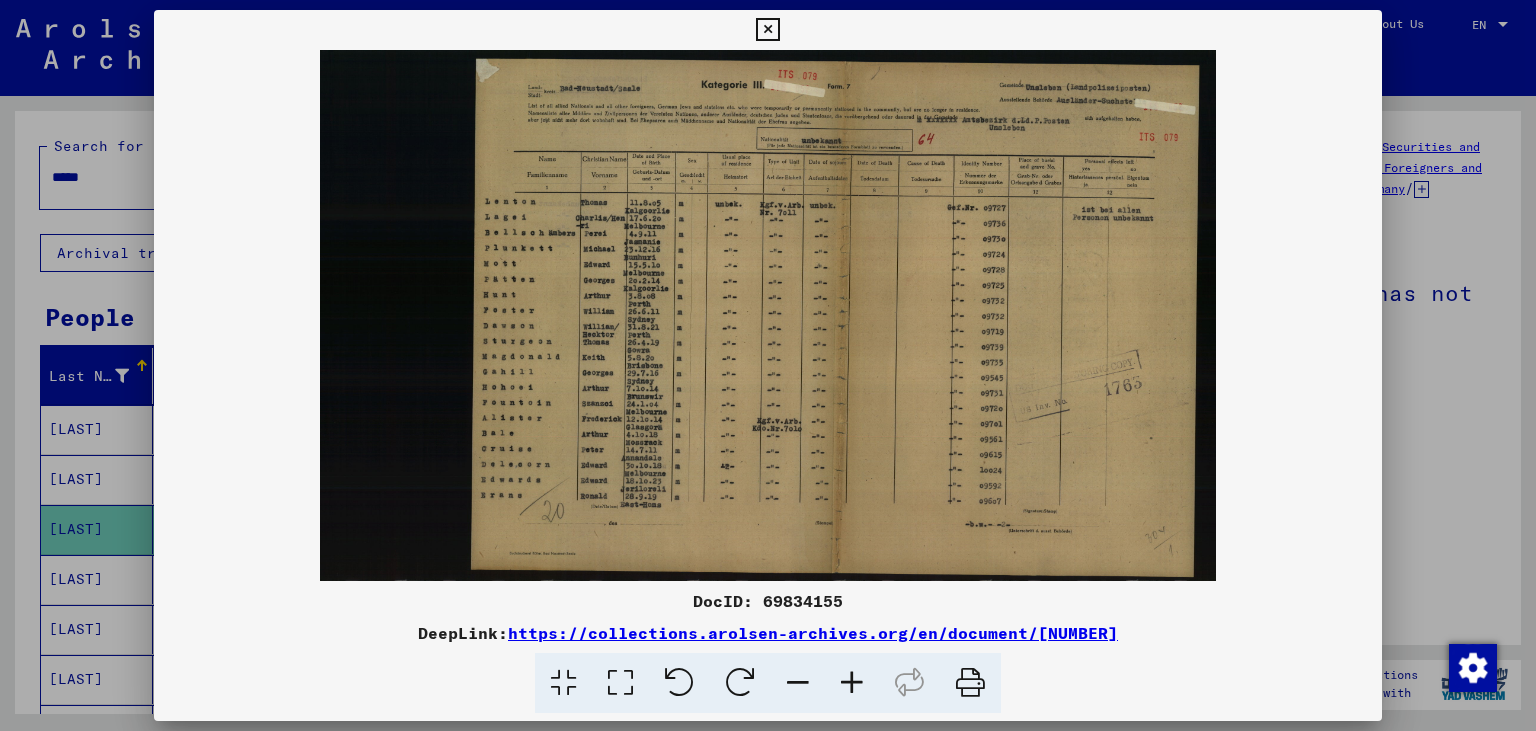click at bounding box center (852, 683) 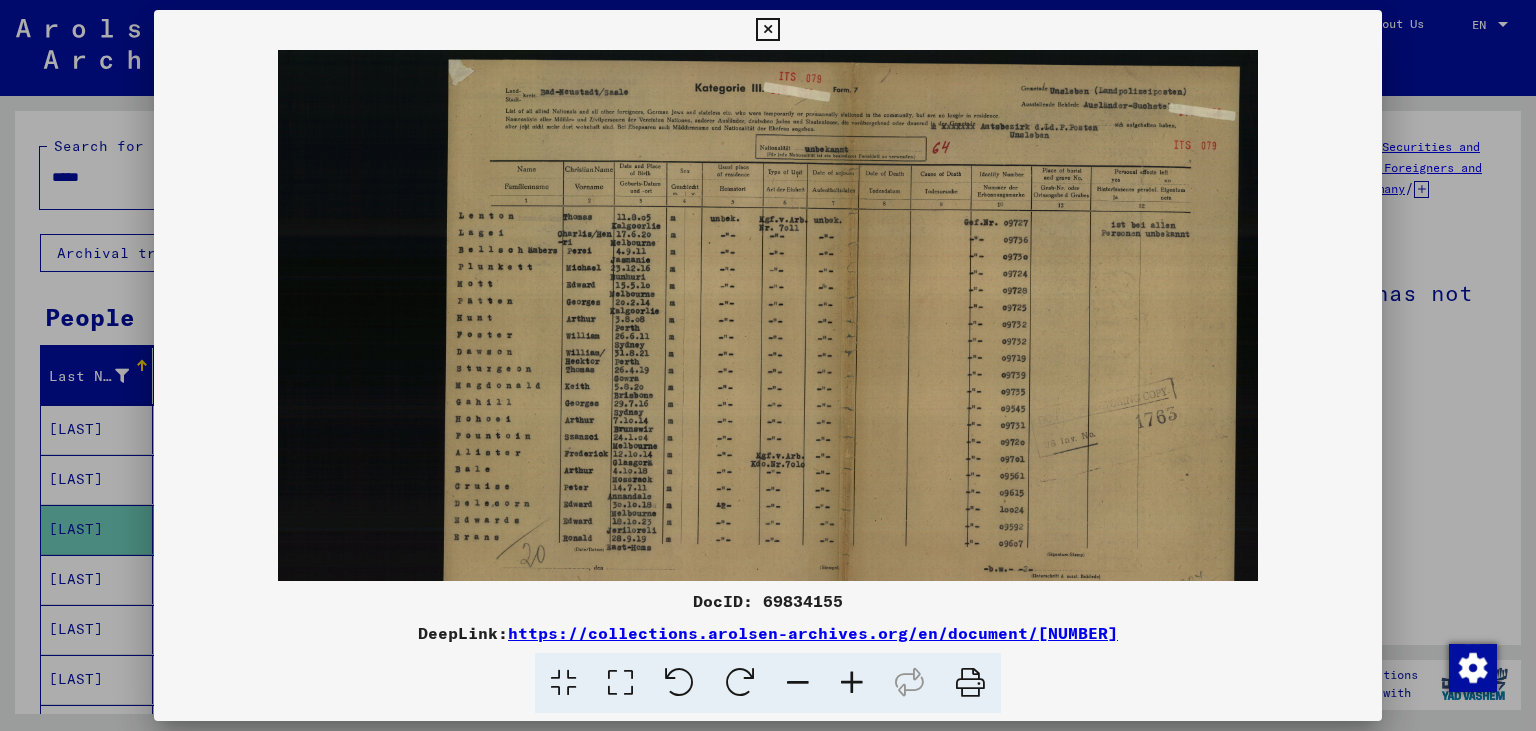 click at bounding box center [852, 683] 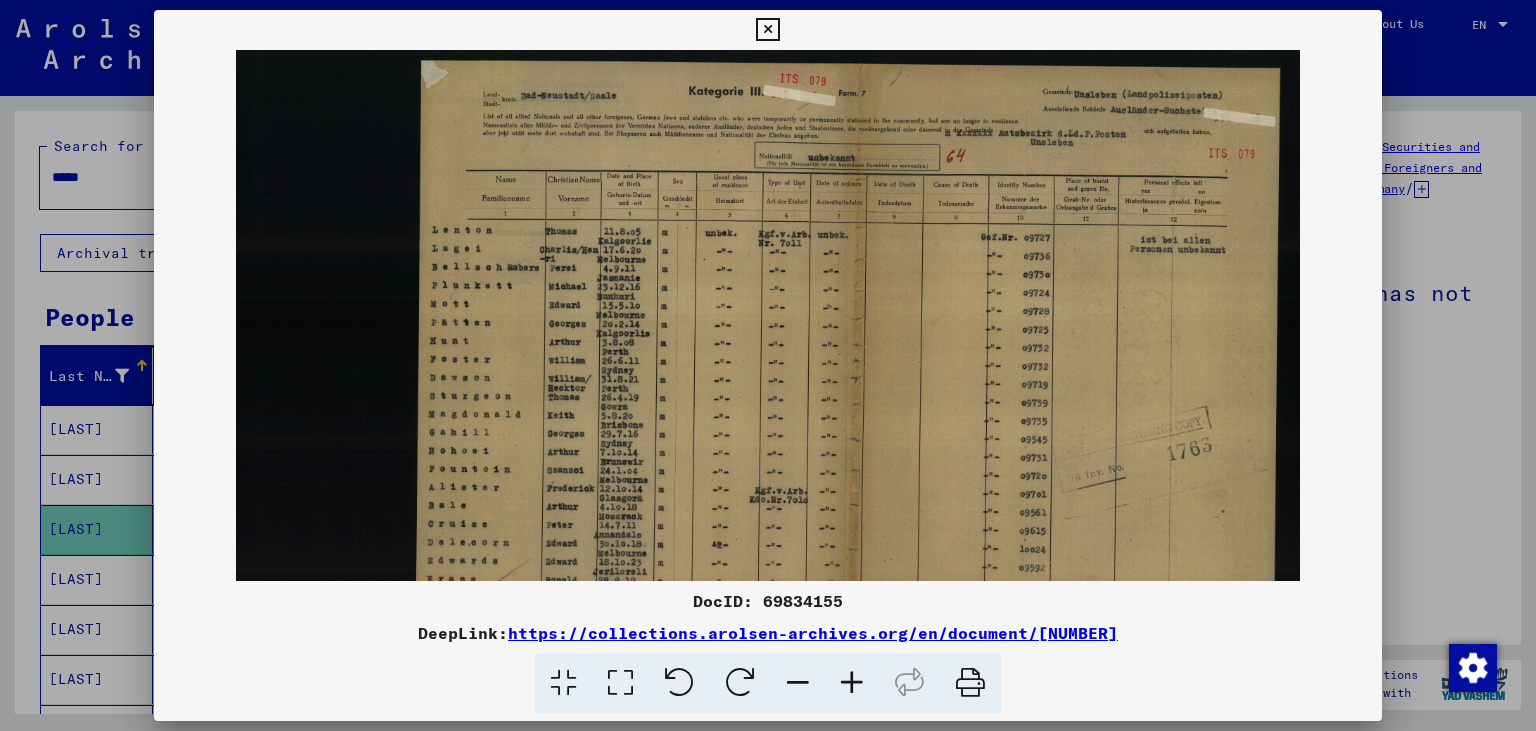 click at bounding box center (852, 683) 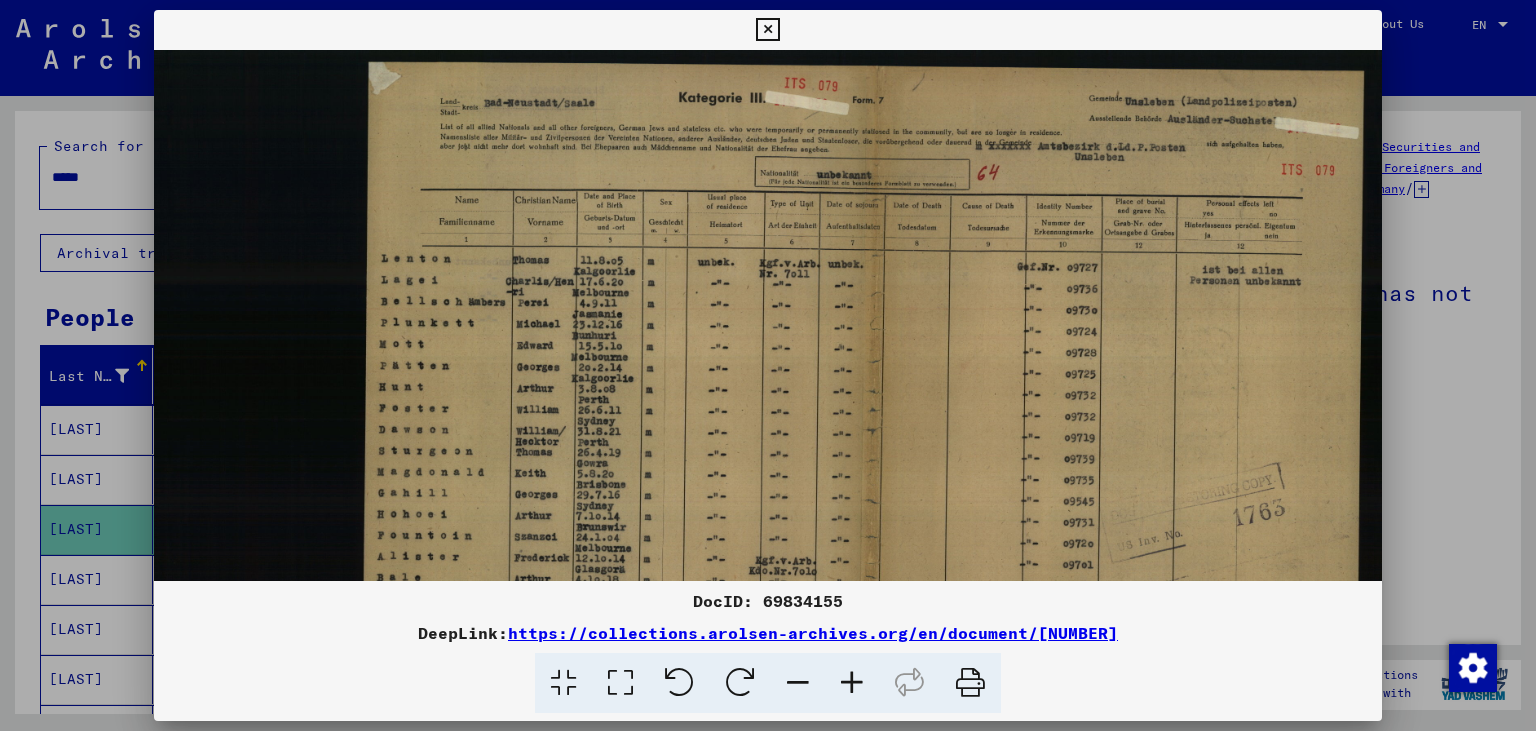 click at bounding box center [852, 683] 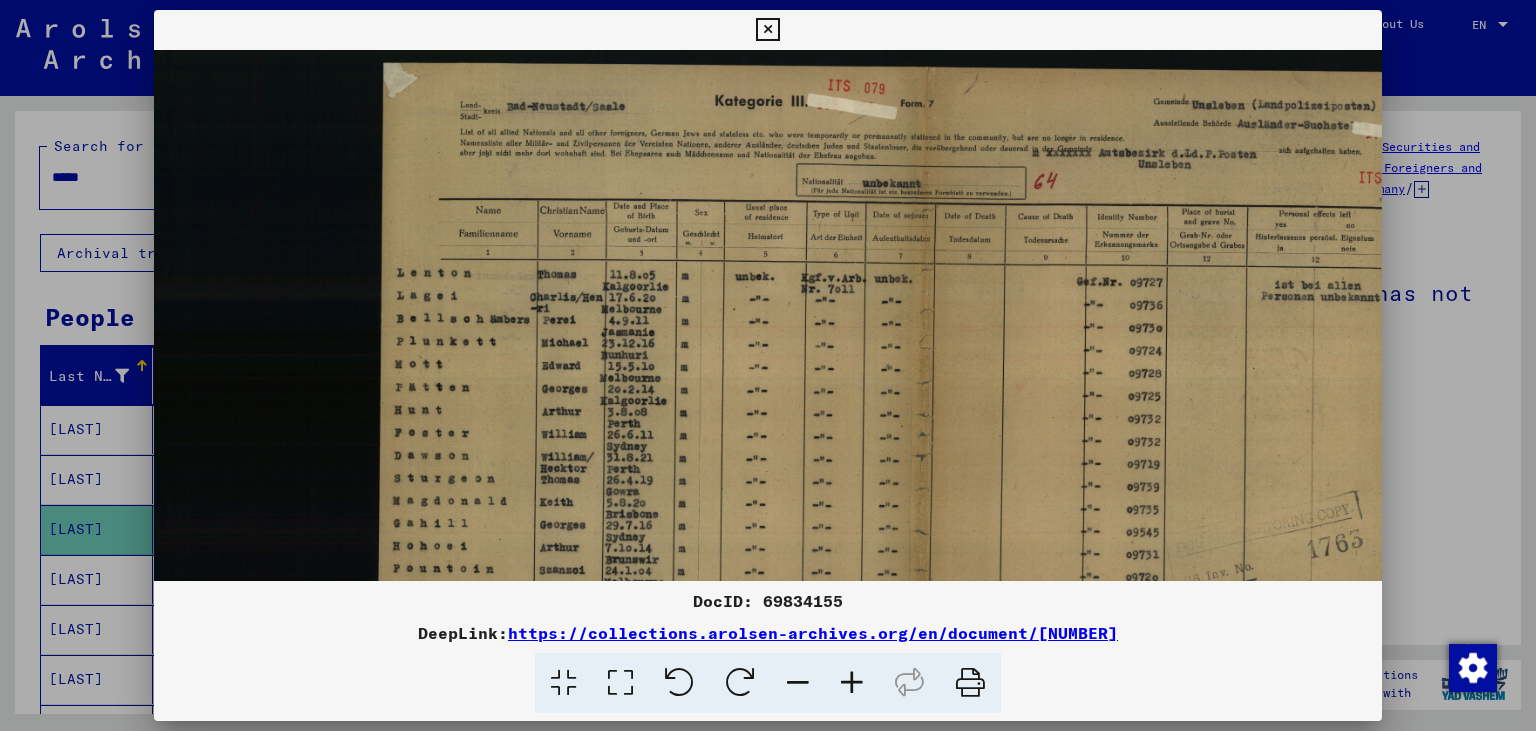 click at bounding box center (852, 683) 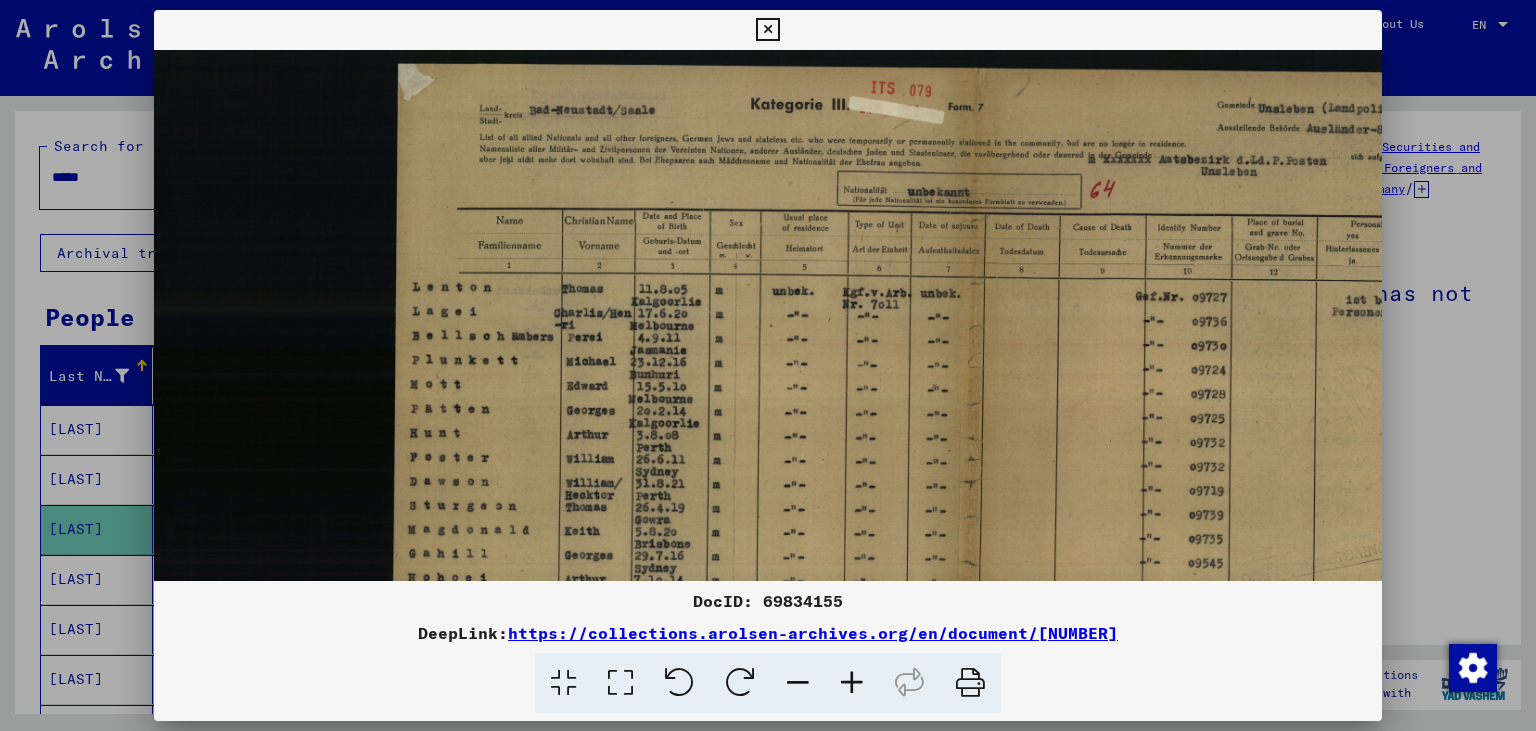 scroll, scrollTop: 52, scrollLeft: 0, axis: vertical 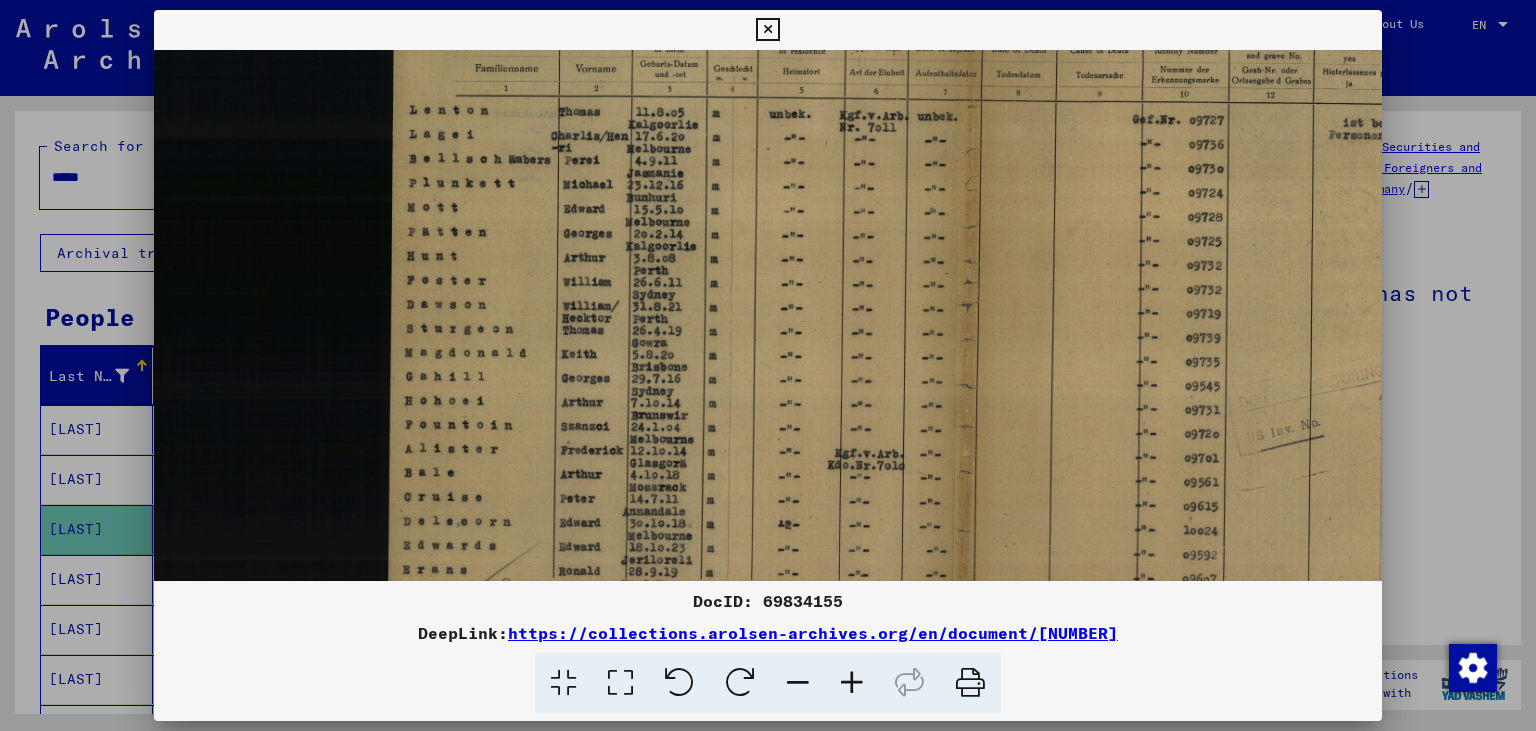 drag, startPoint x: 526, startPoint y: 433, endPoint x: 529, endPoint y: 227, distance: 206.02185 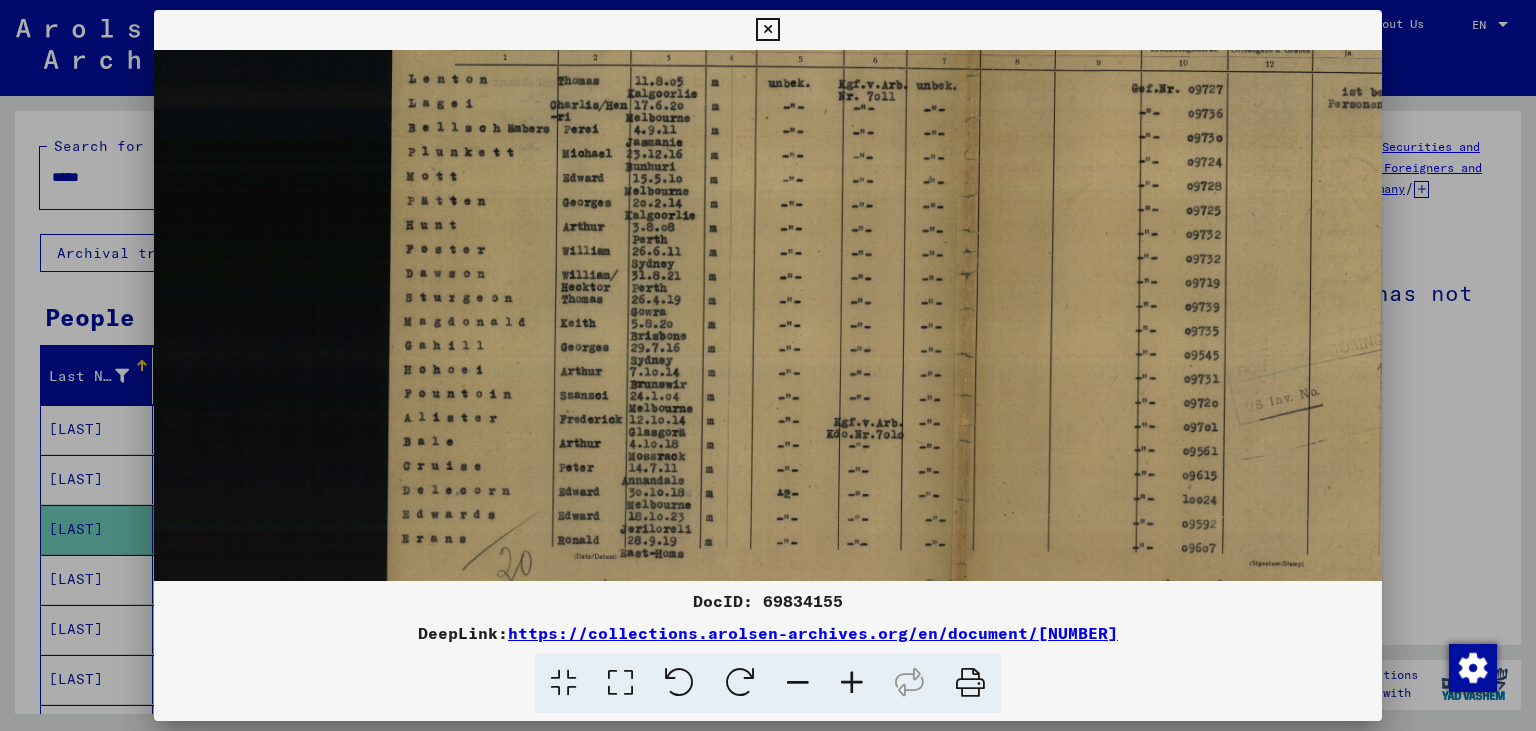click at bounding box center [767, 30] 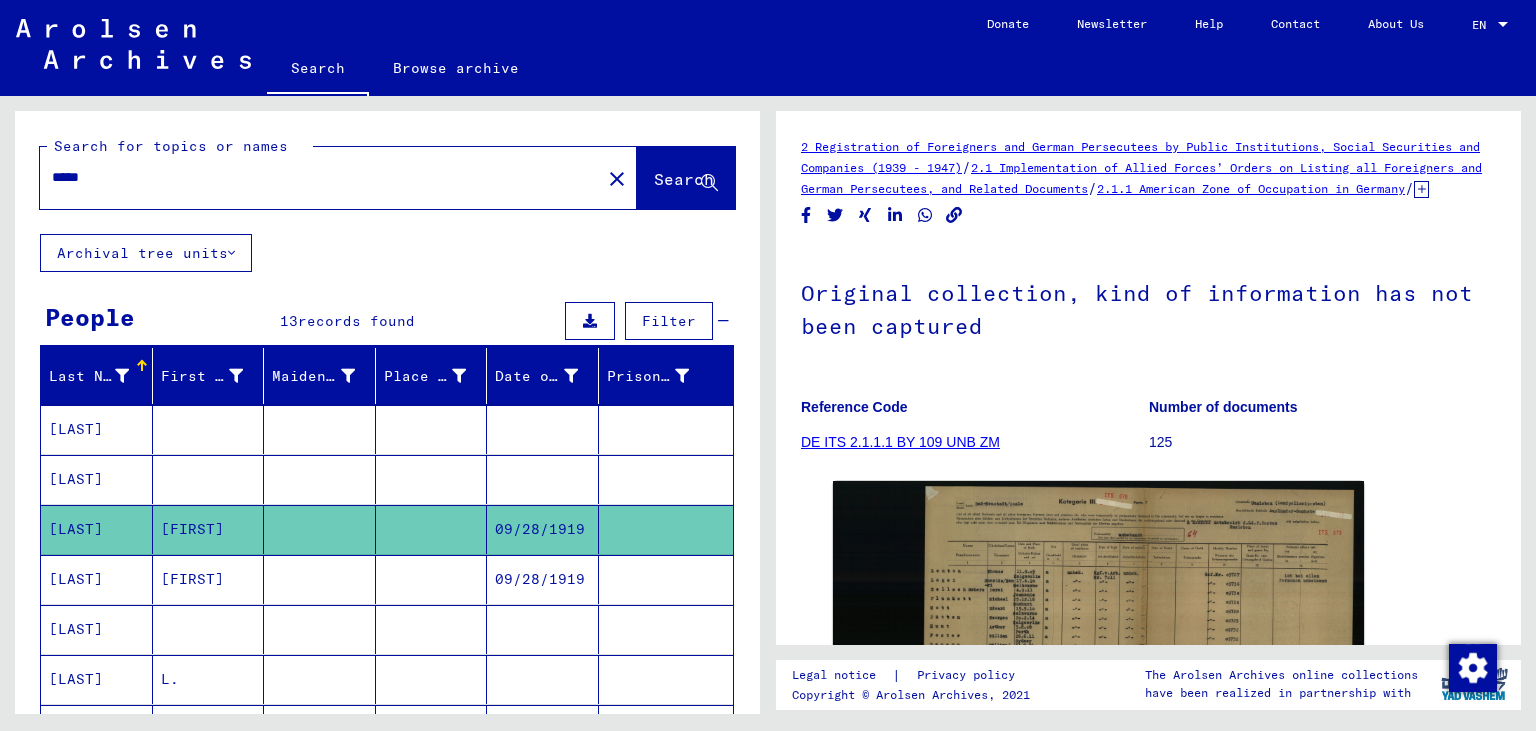 click 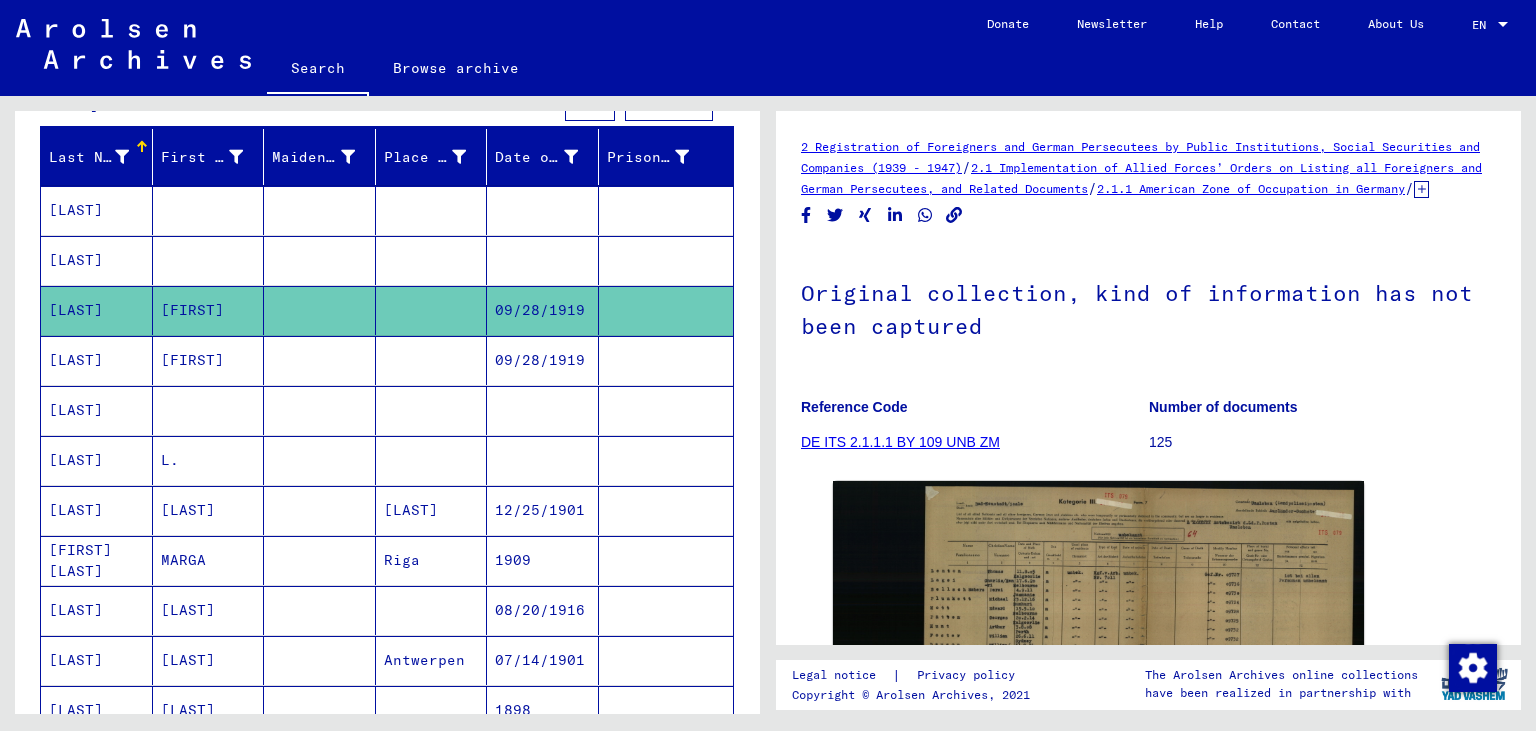 scroll, scrollTop: 220, scrollLeft: 0, axis: vertical 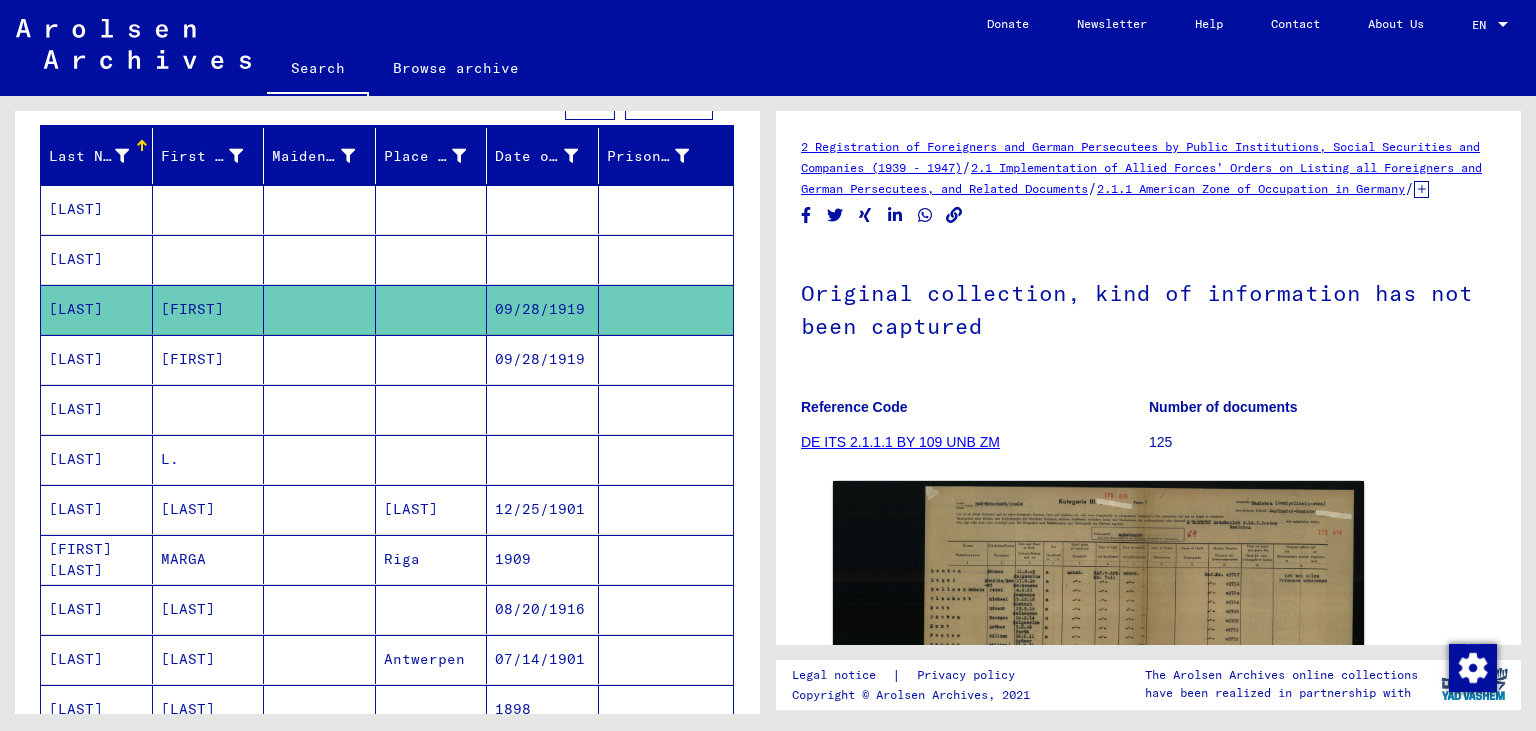 click on "[LAST]" at bounding box center (97, 459) 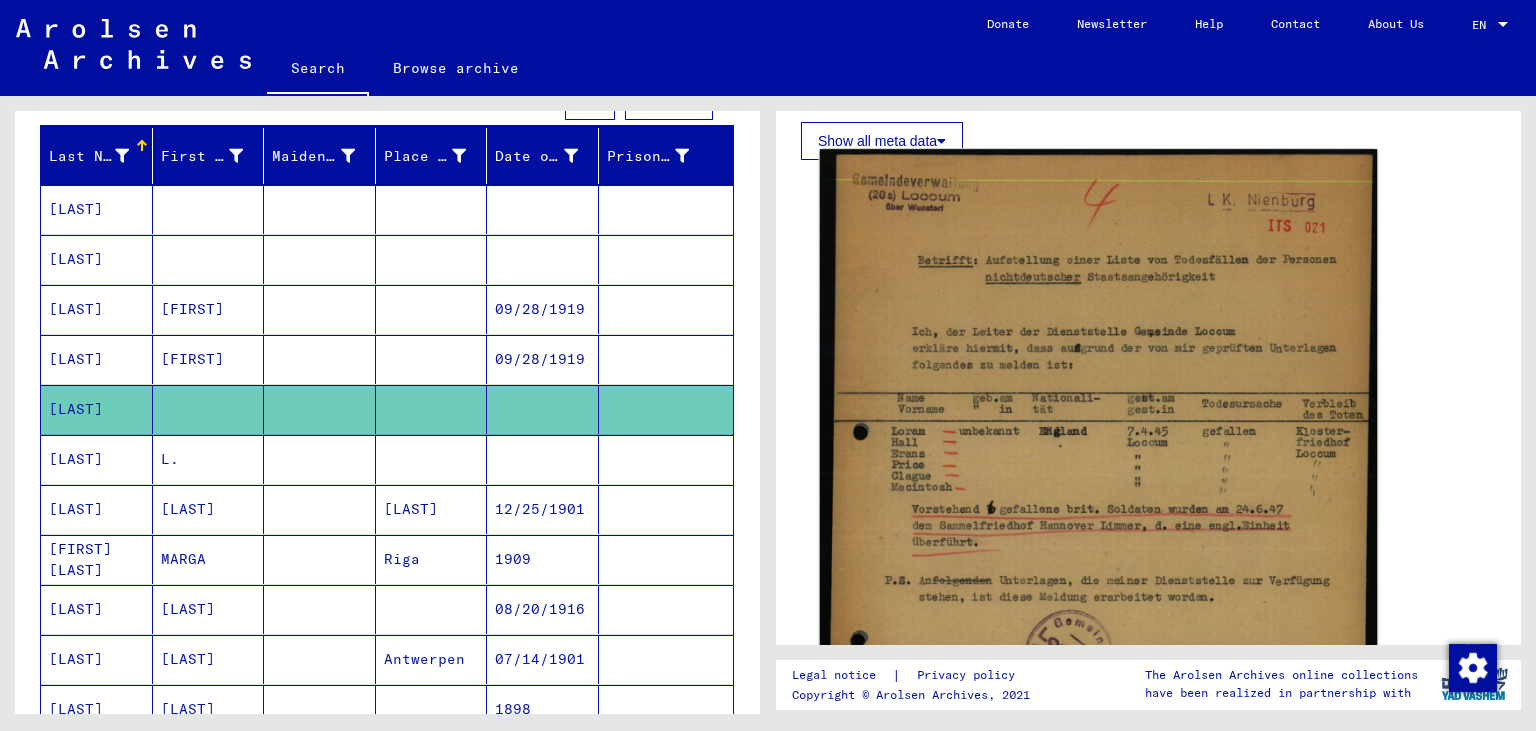 scroll, scrollTop: 331, scrollLeft: 0, axis: vertical 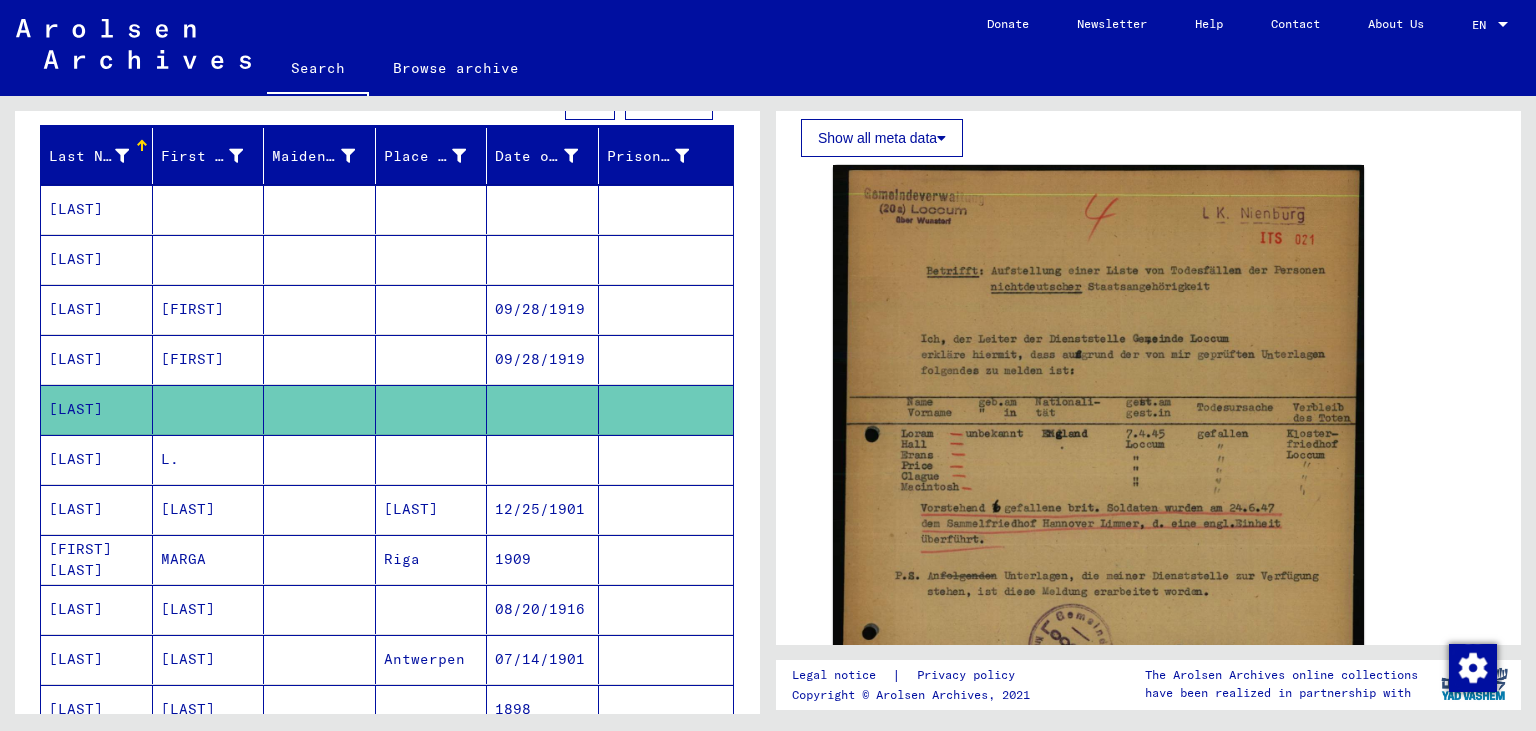 click on "[LAST]" at bounding box center [97, 509] 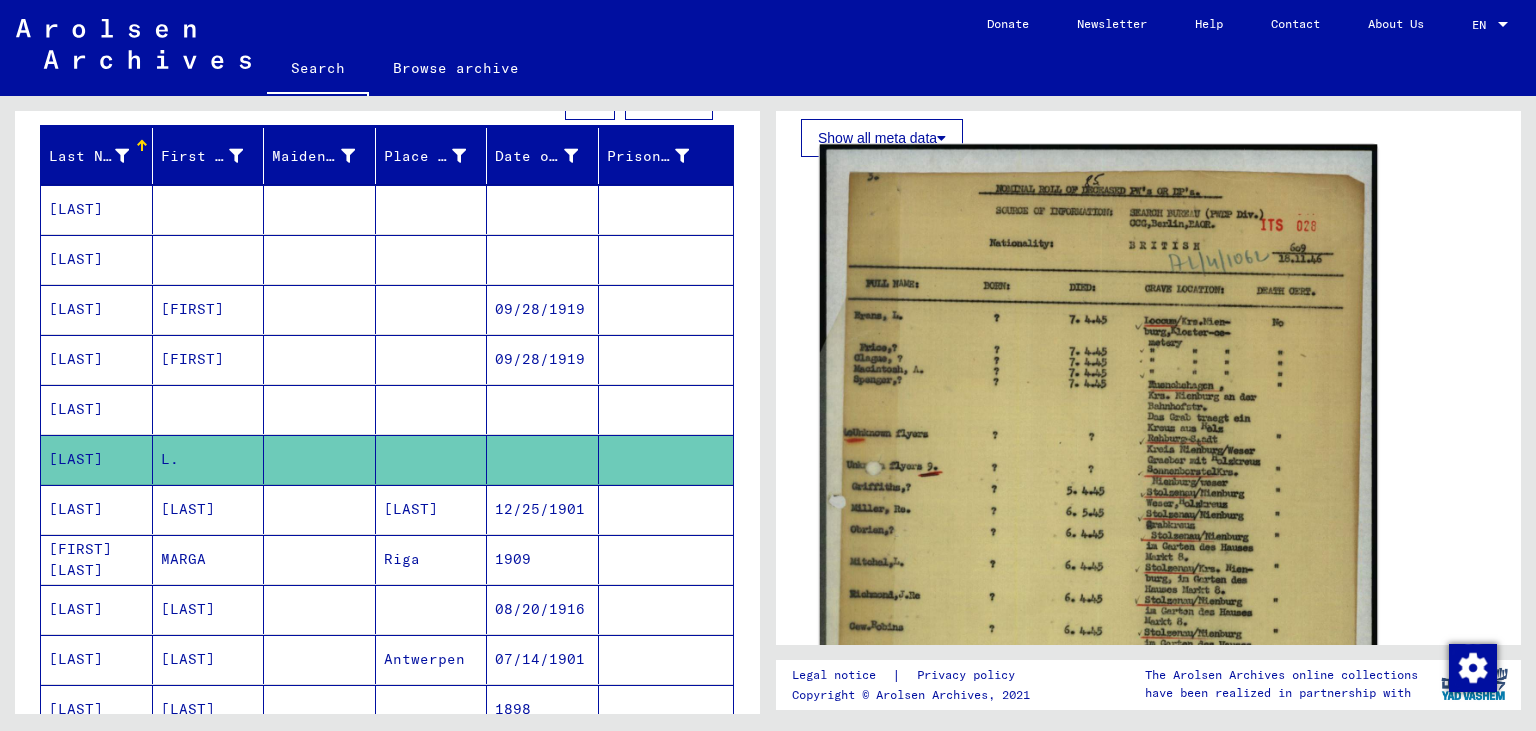 scroll, scrollTop: 441, scrollLeft: 0, axis: vertical 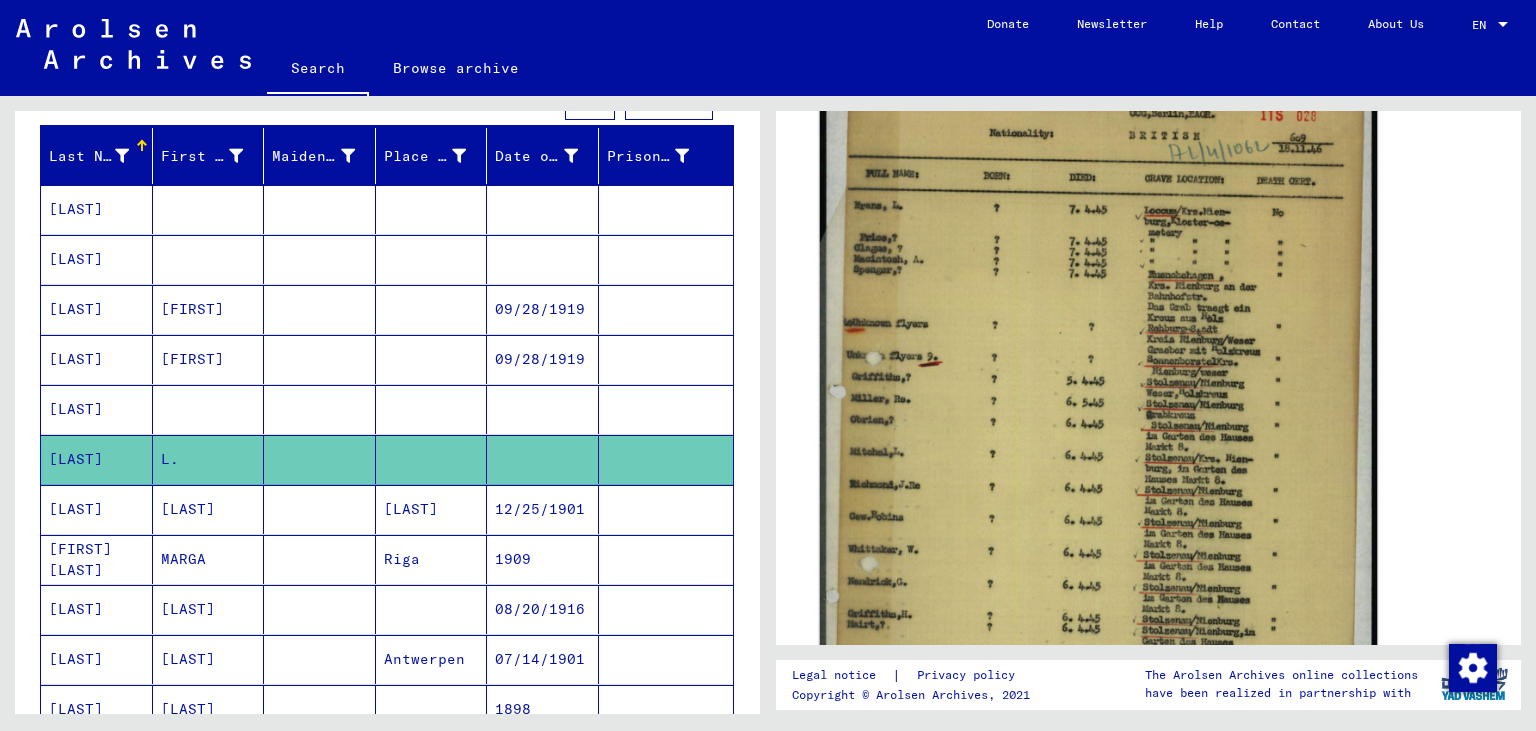 click 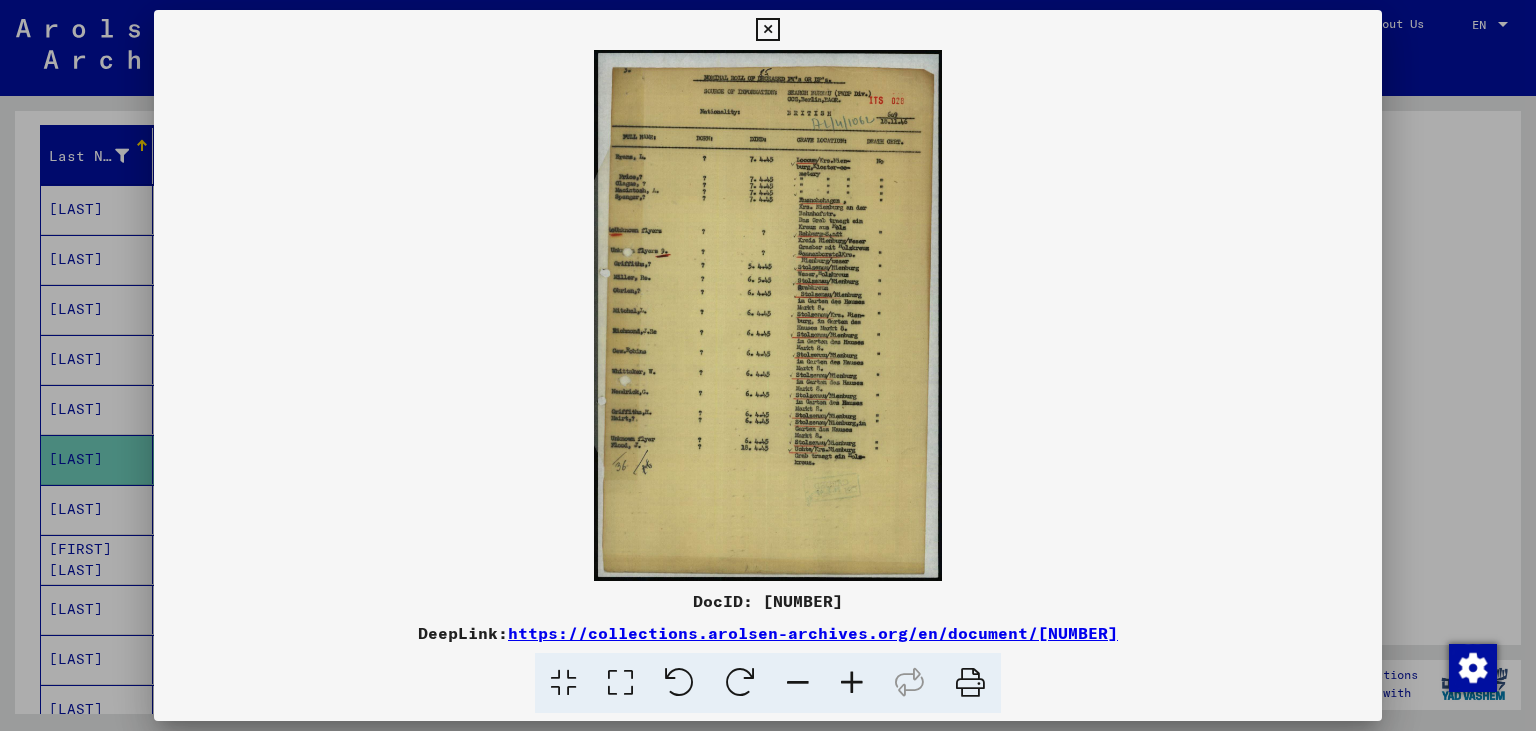 click at bounding box center [768, 315] 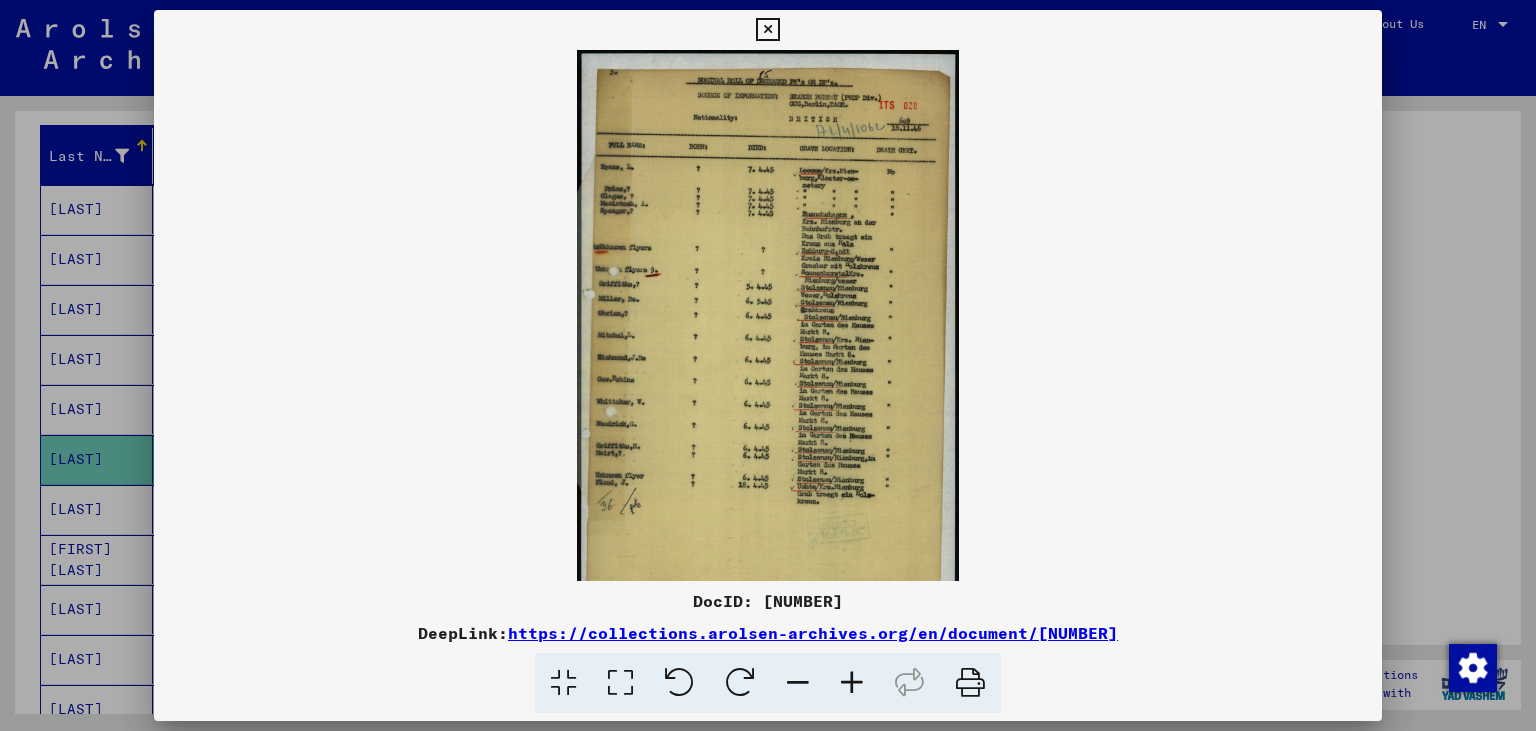 click at bounding box center (852, 683) 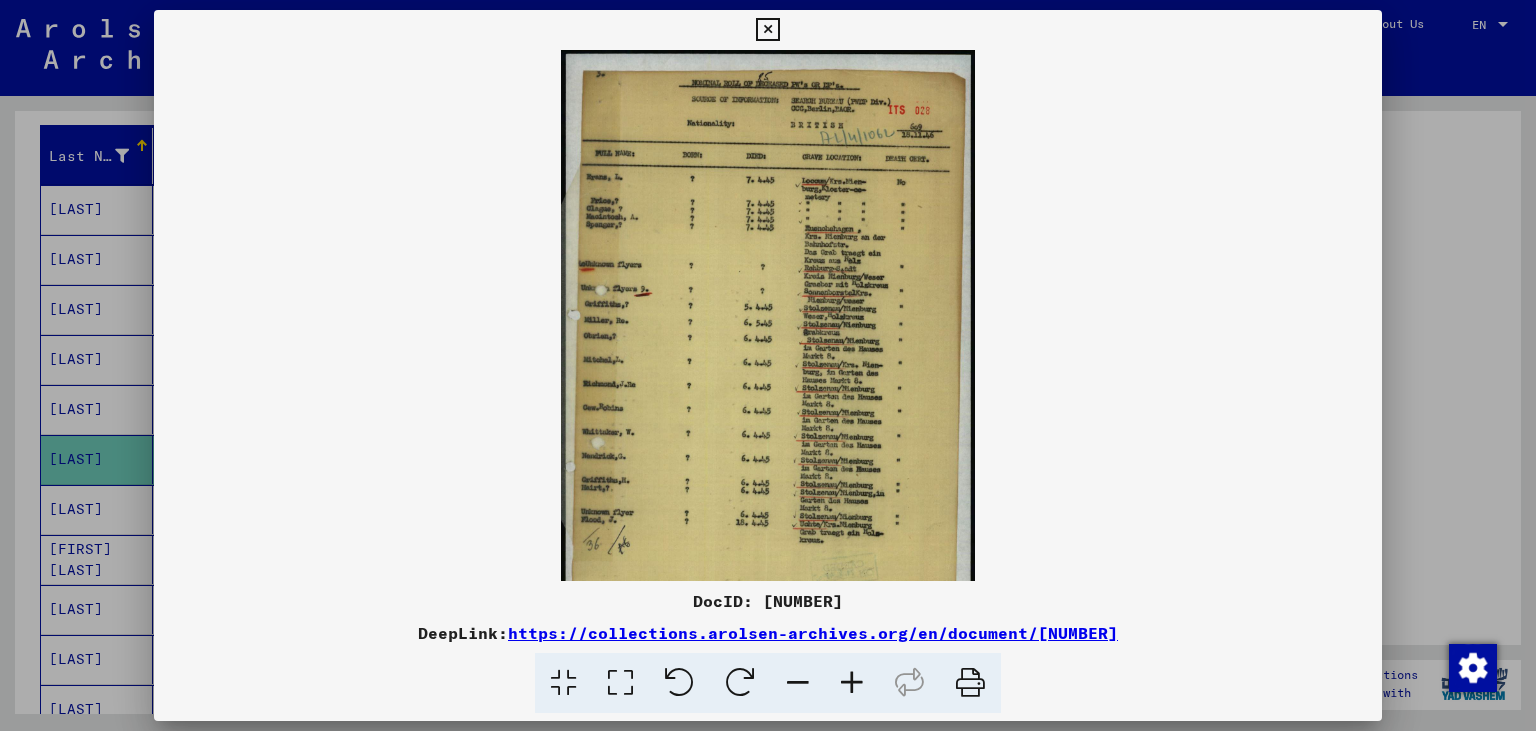 click at bounding box center (852, 683) 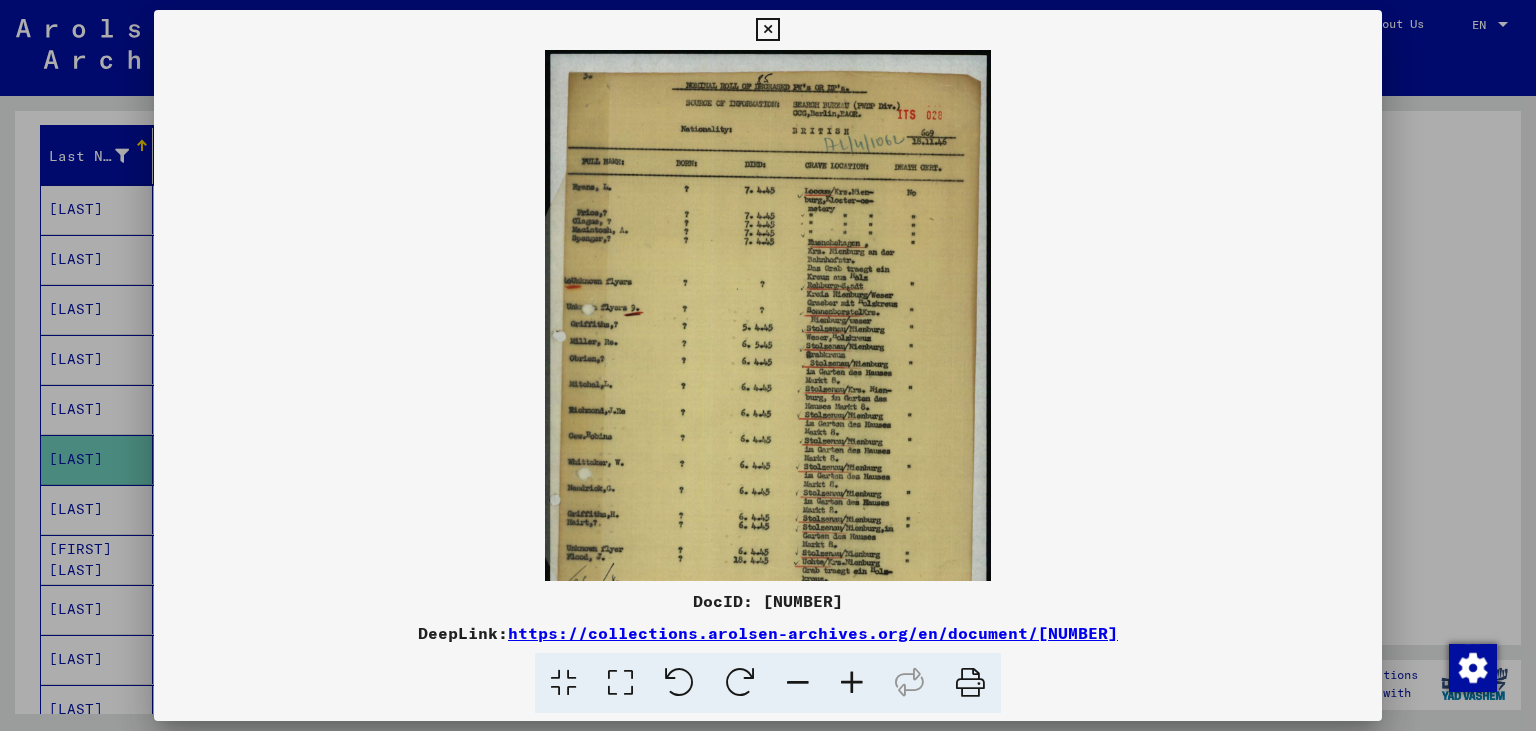 click at bounding box center (852, 683) 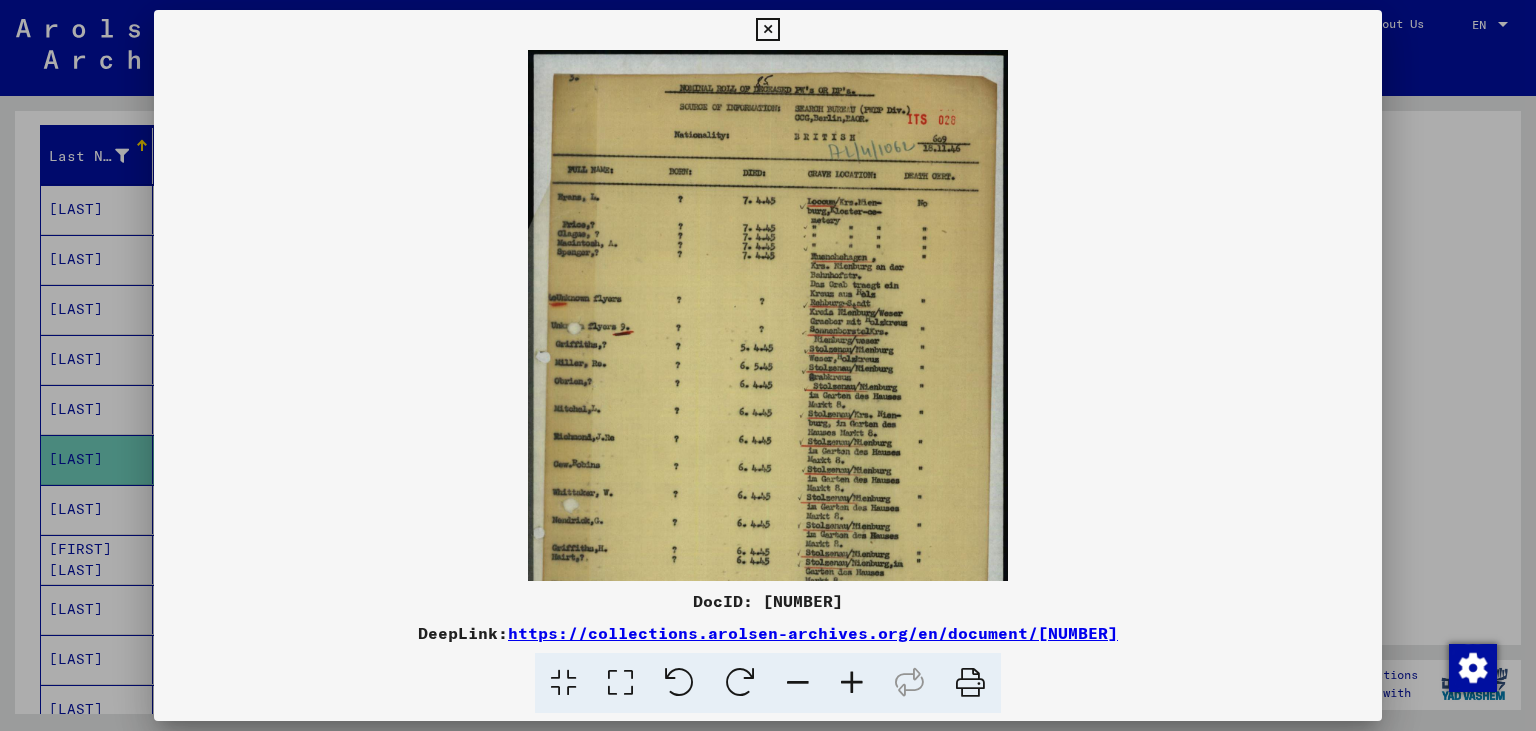 click at bounding box center [852, 683] 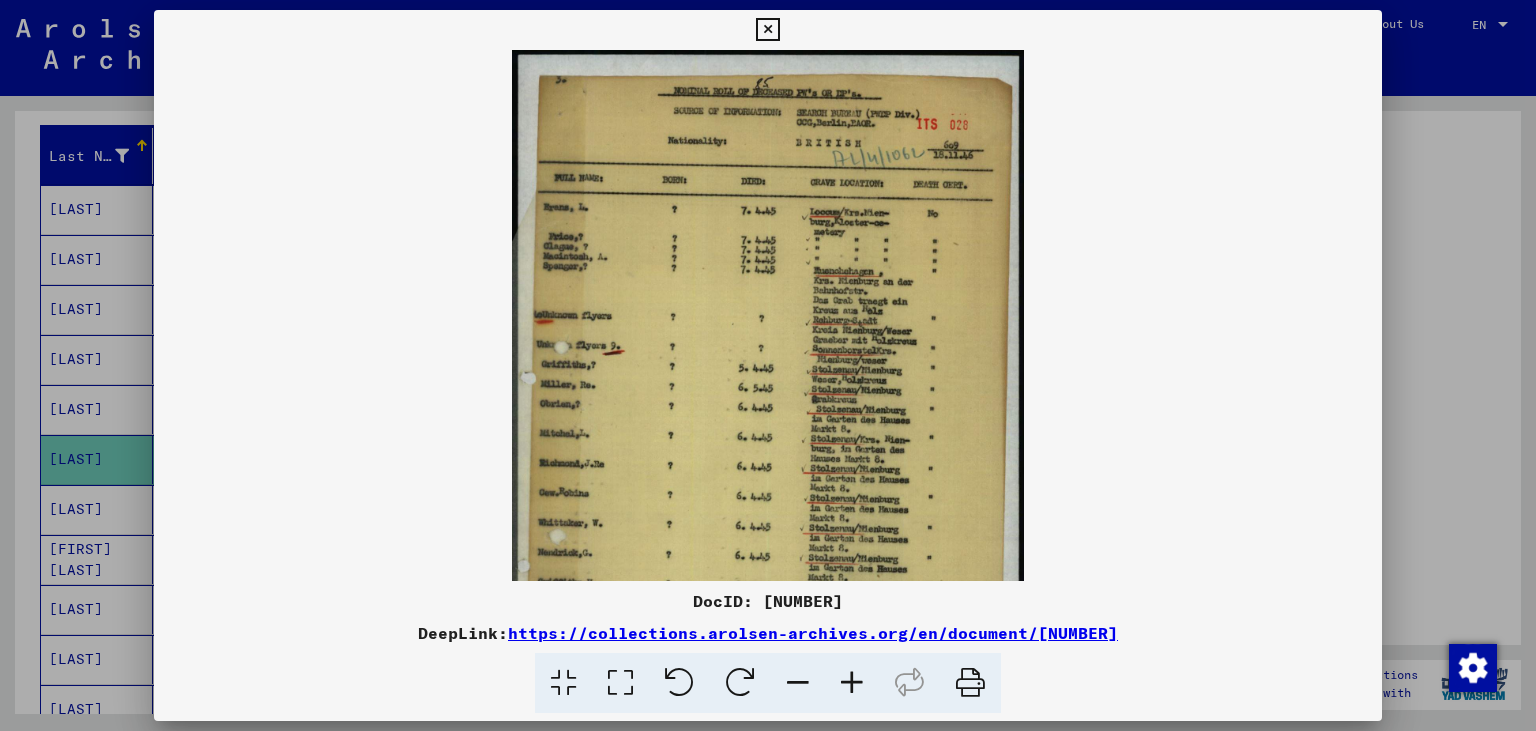 click at bounding box center (852, 683) 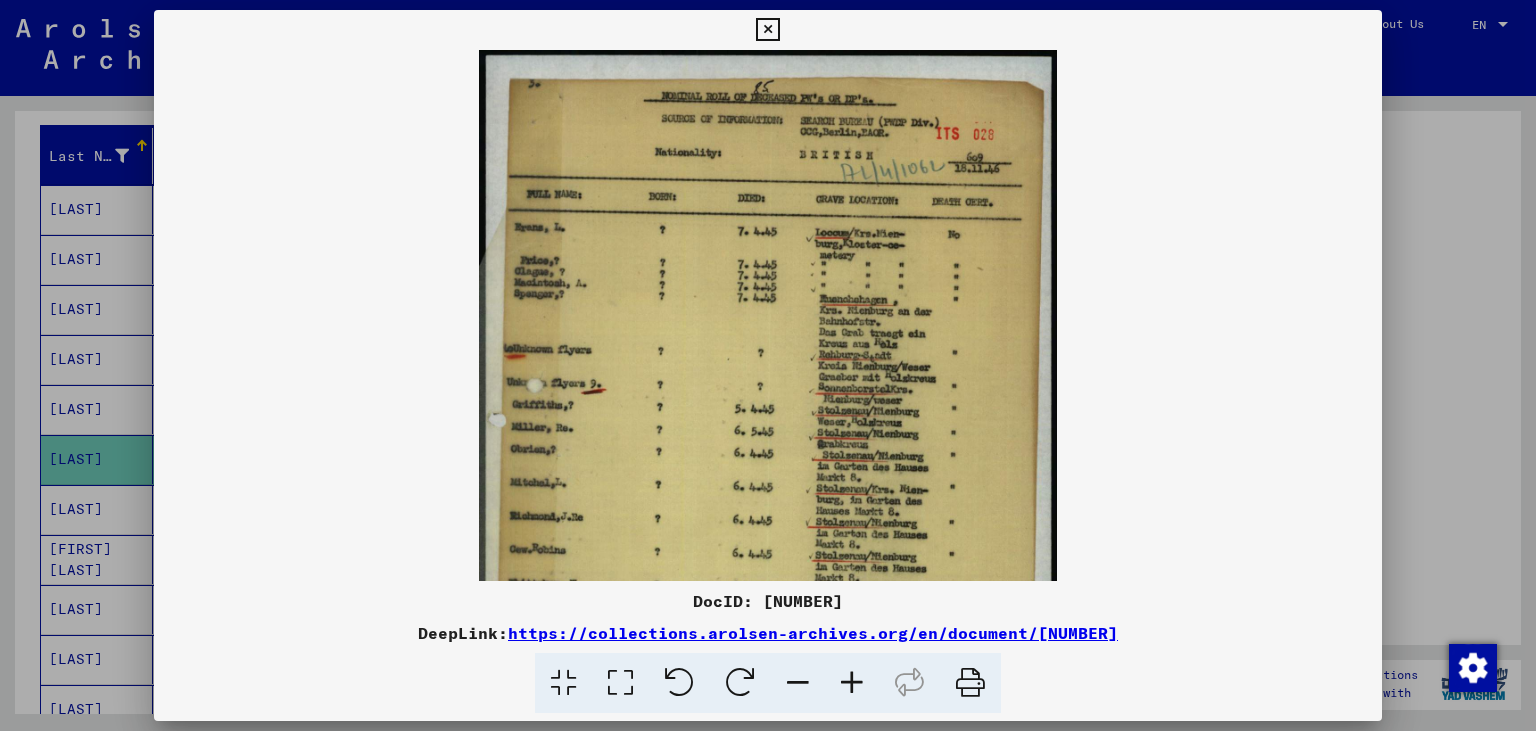 click at bounding box center (852, 683) 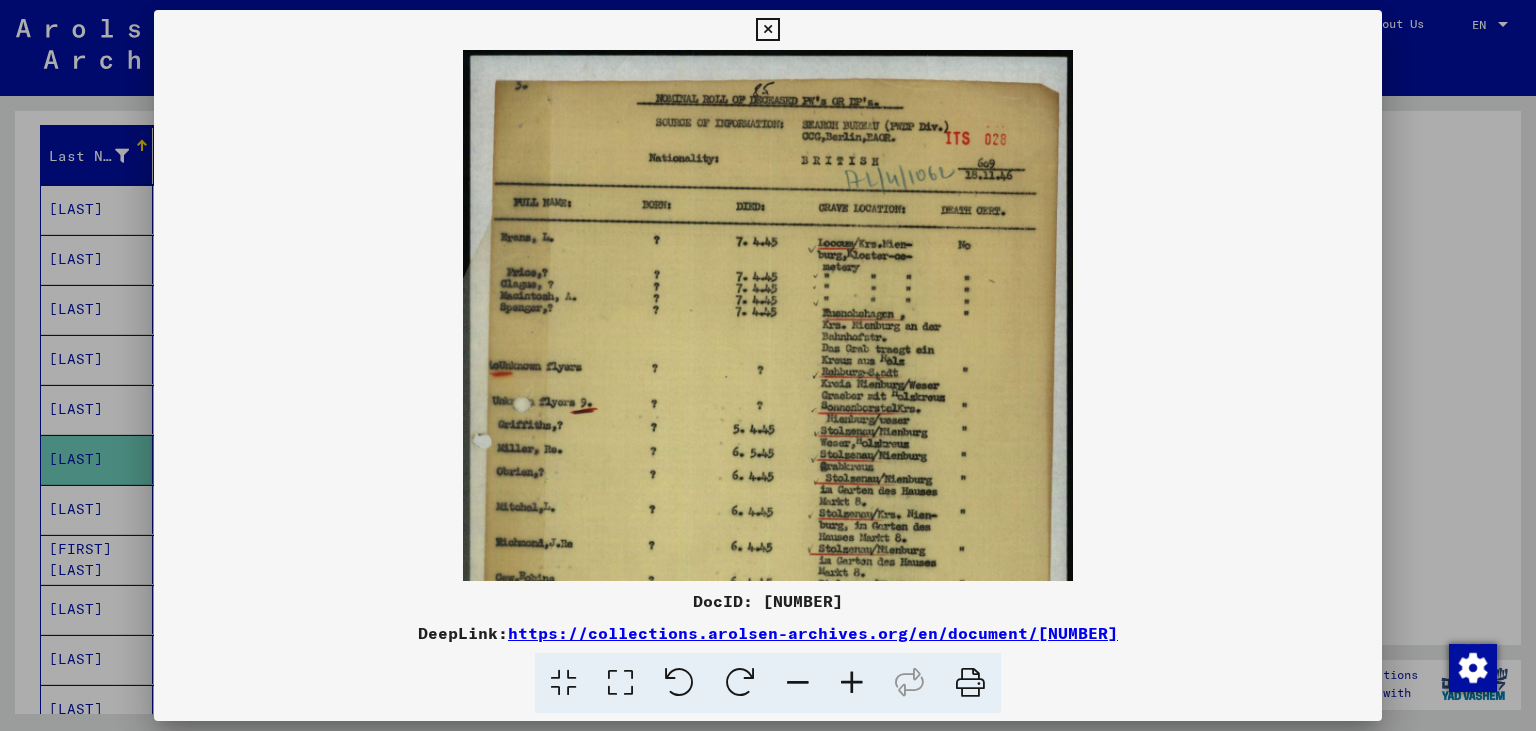 click at bounding box center (852, 683) 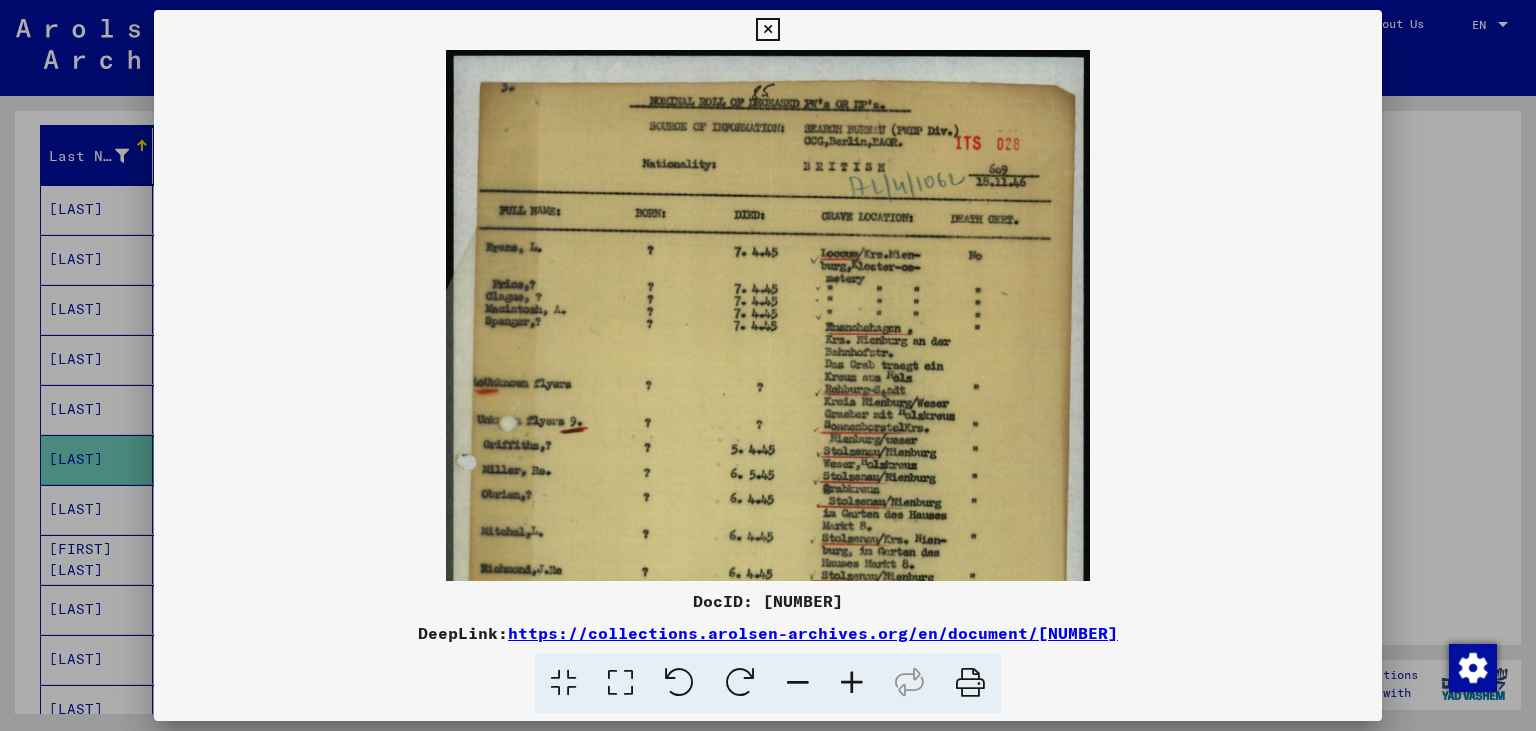 click at bounding box center (852, 683) 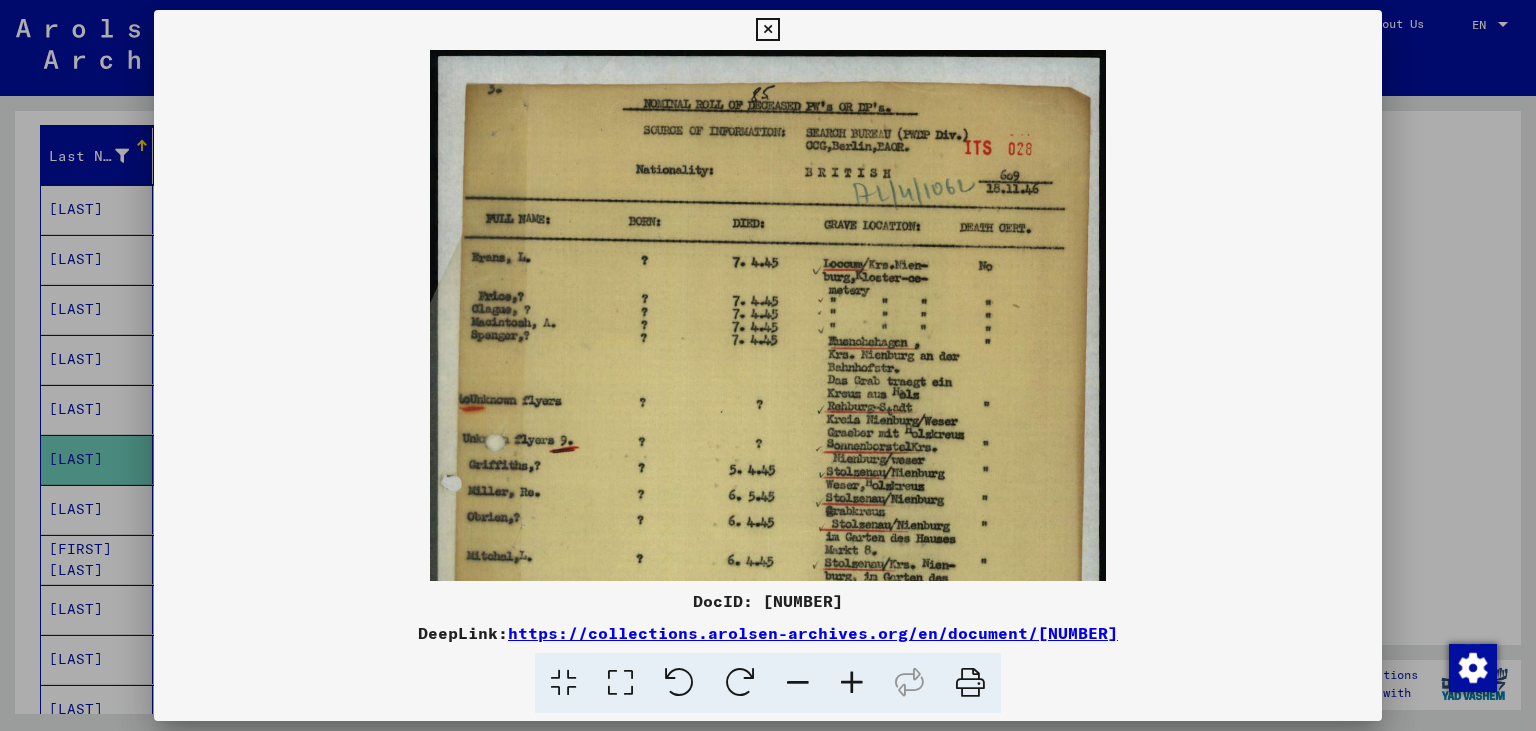 click at bounding box center (852, 683) 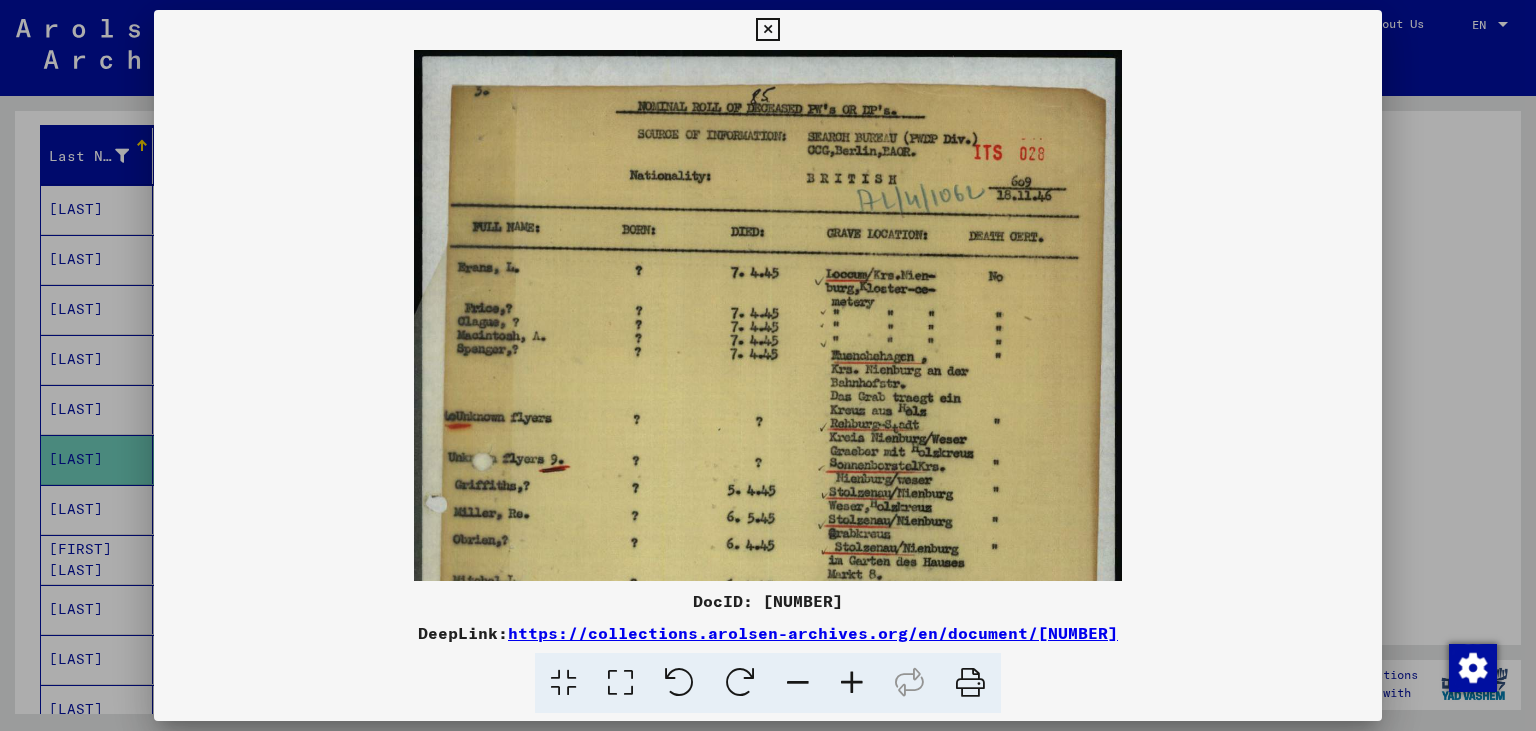 click at bounding box center [852, 683] 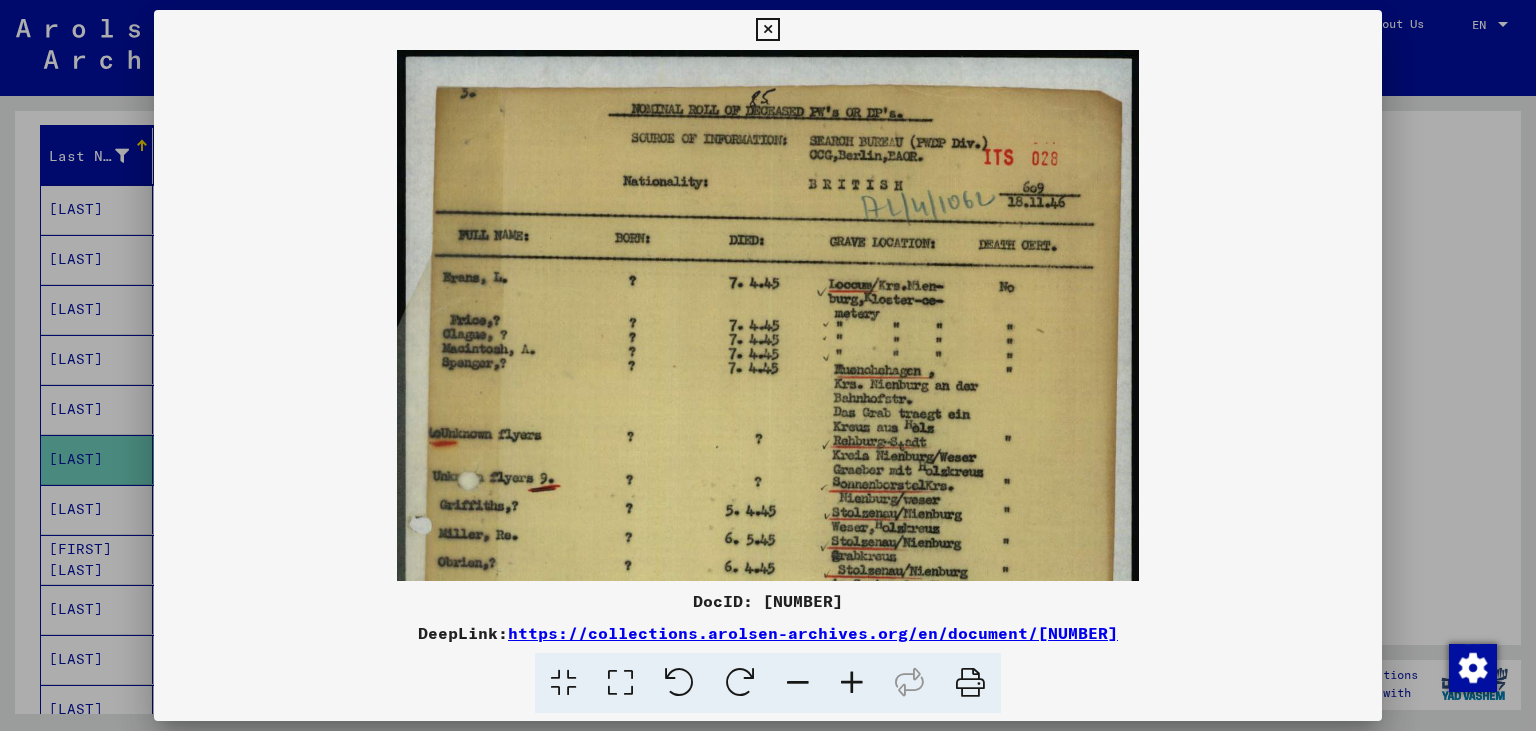 click at bounding box center (852, 683) 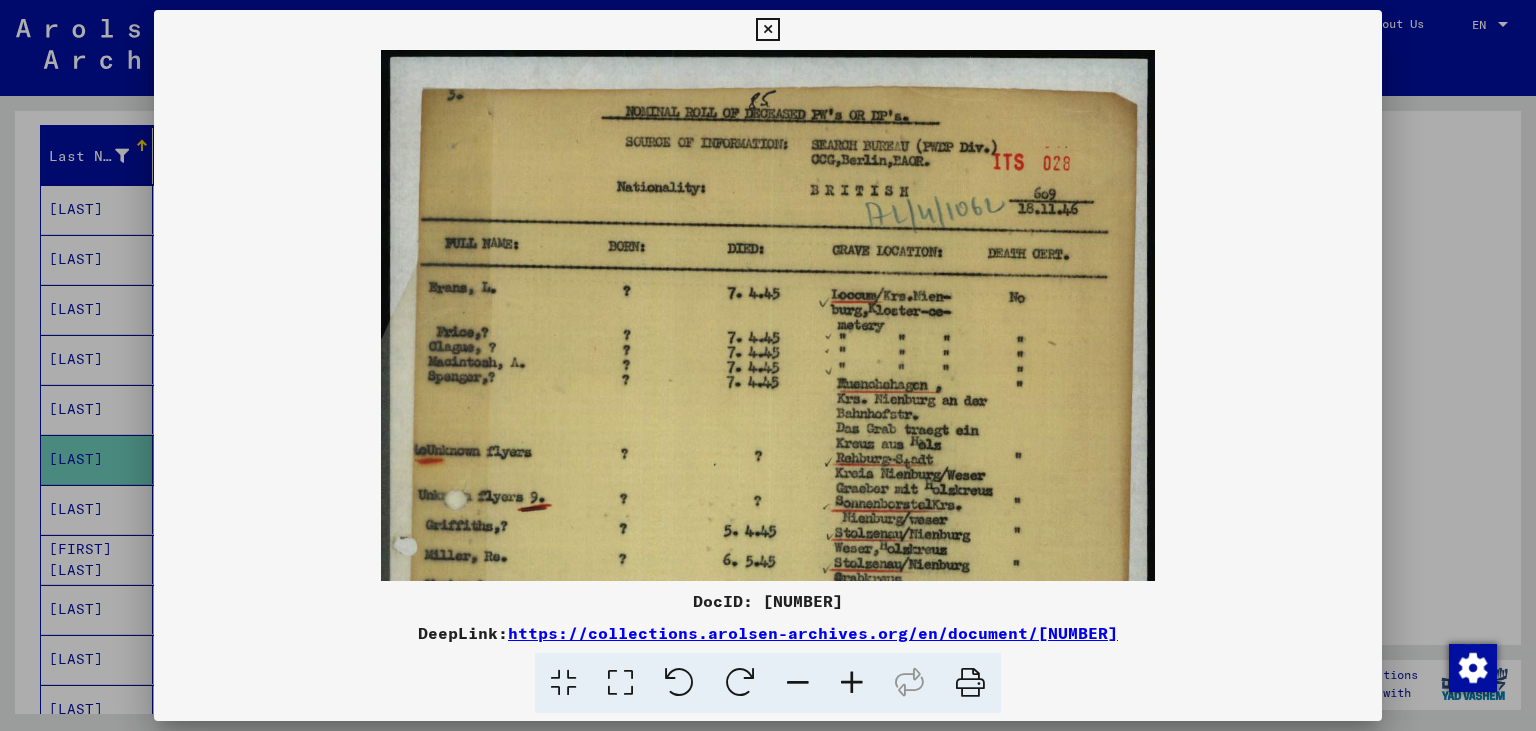 click at bounding box center (767, 30) 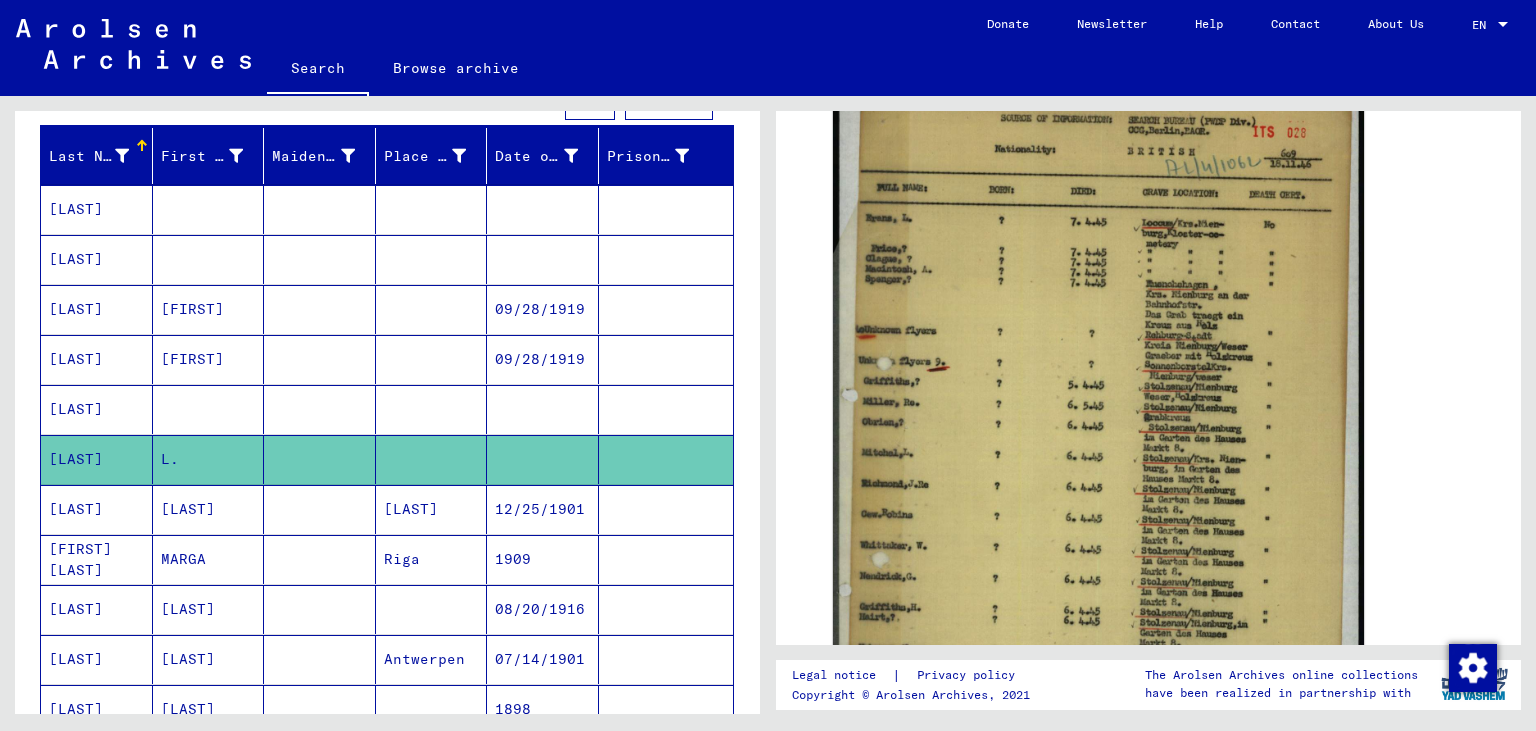 scroll, scrollTop: 0, scrollLeft: 0, axis: both 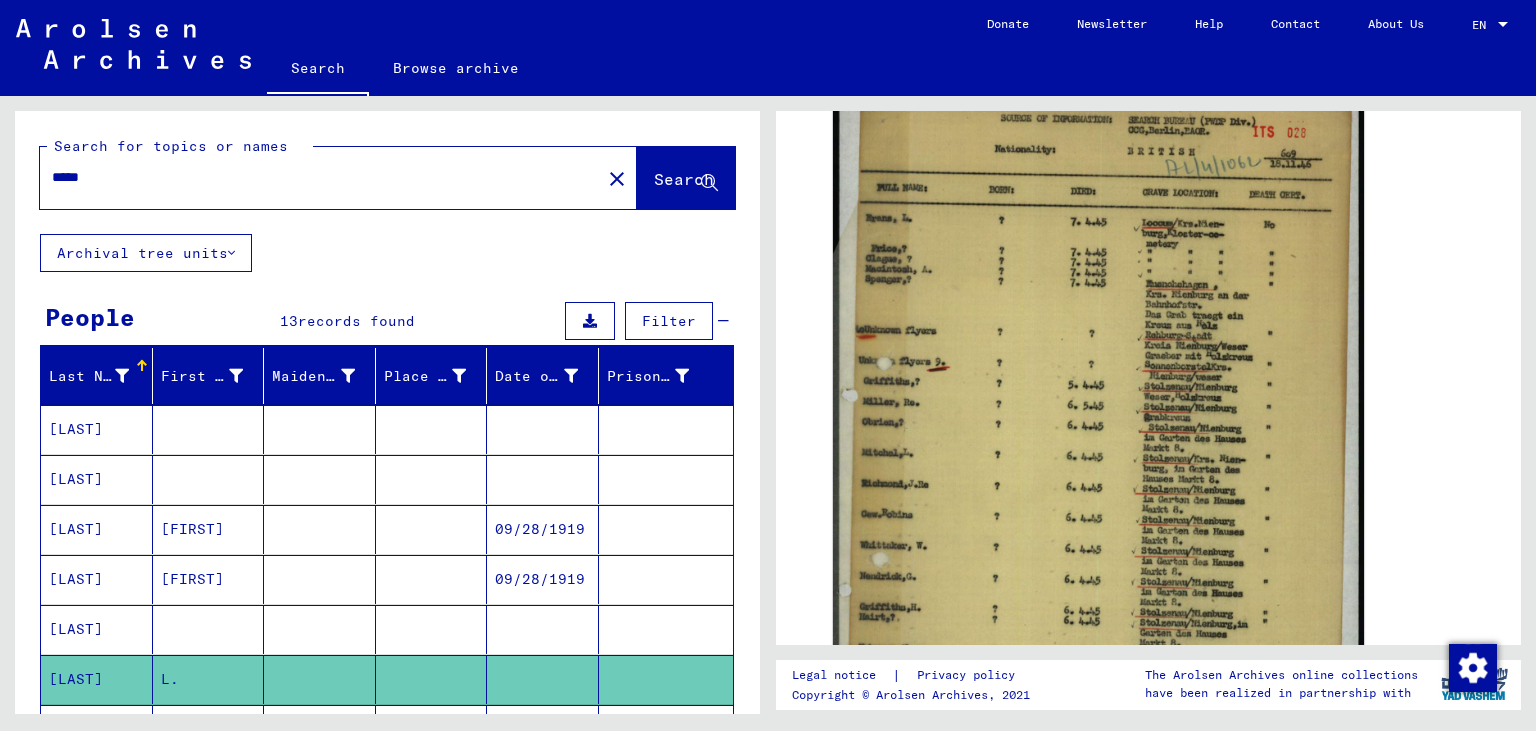 drag, startPoint x: 143, startPoint y: 179, endPoint x: 0, endPoint y: 165, distance: 143.68369 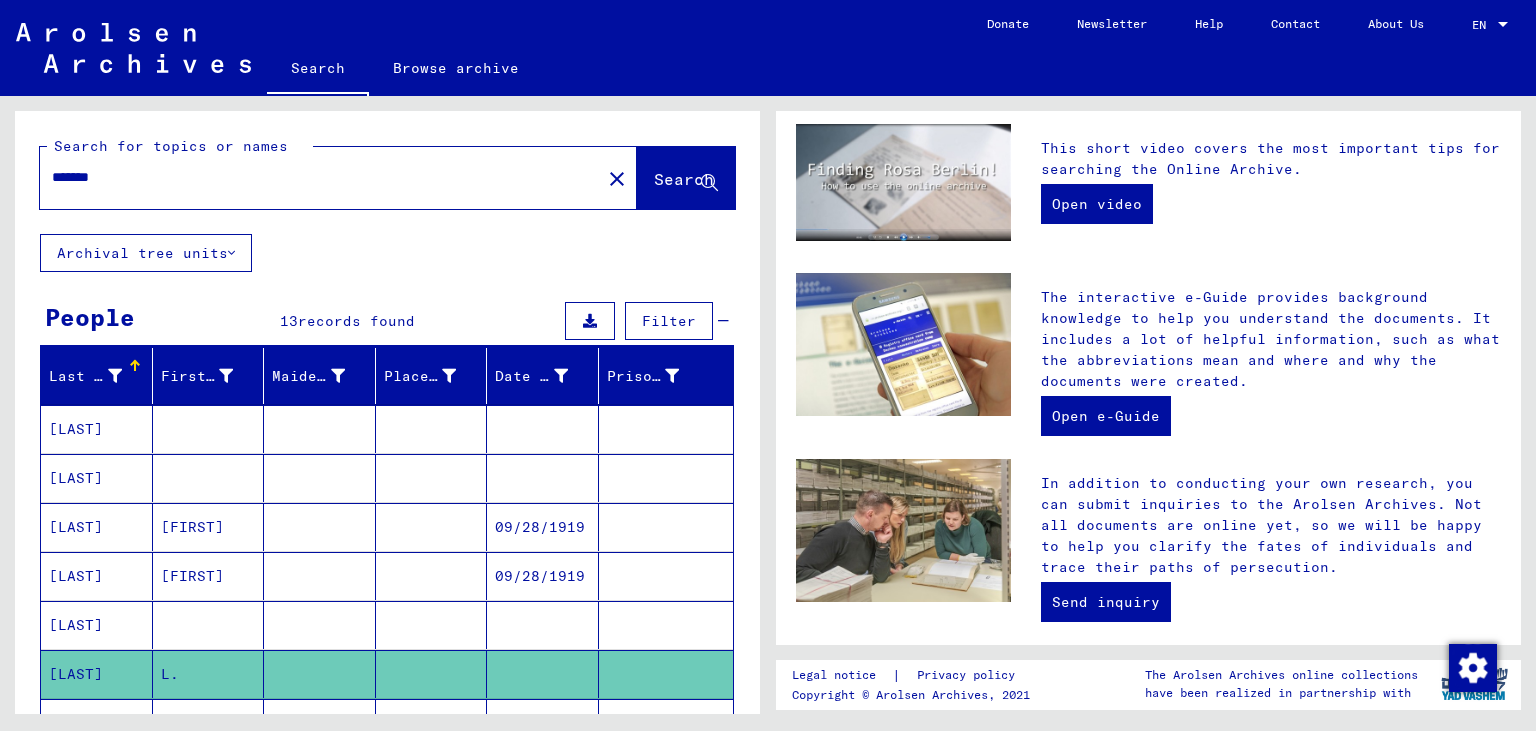 scroll, scrollTop: 0, scrollLeft: 0, axis: both 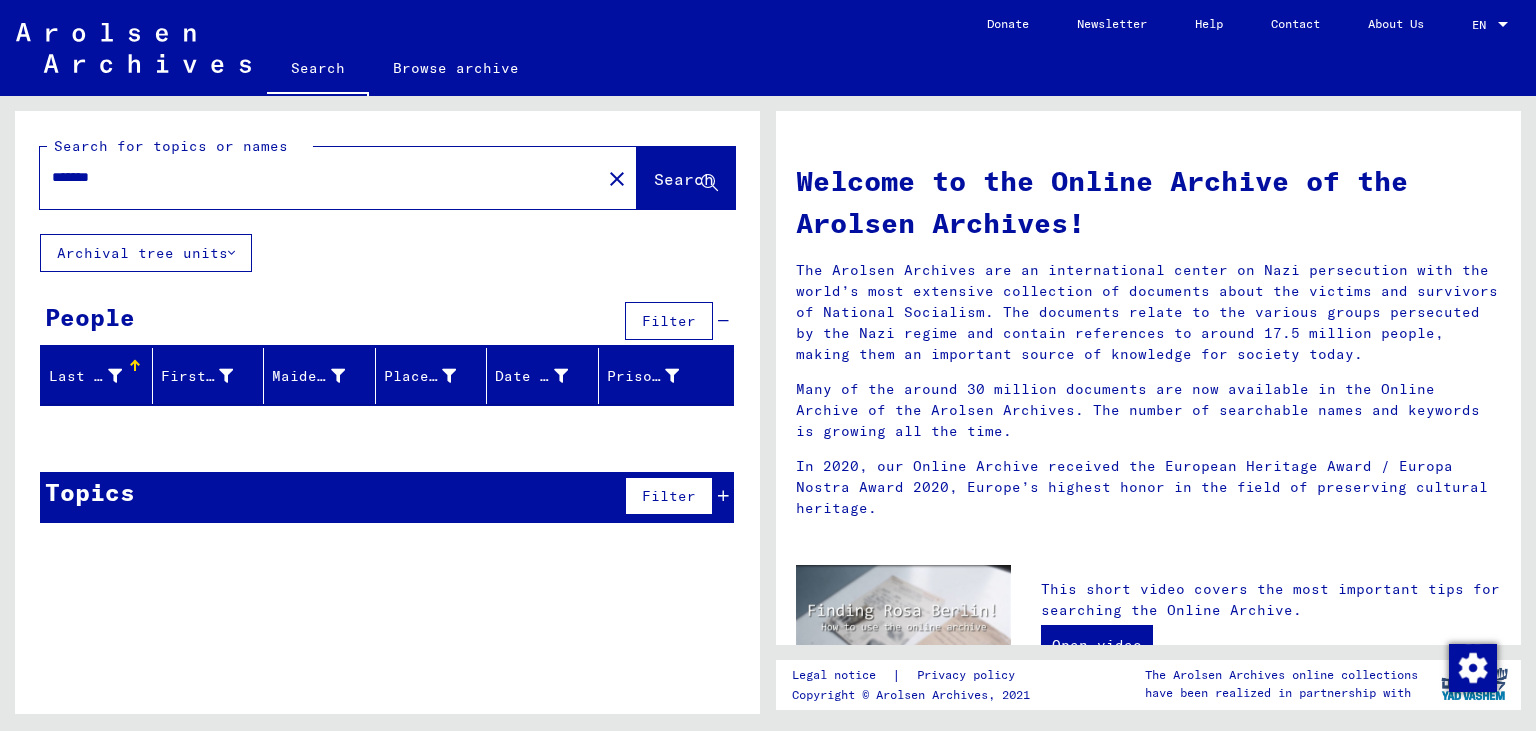 drag, startPoint x: 143, startPoint y: 176, endPoint x: 0, endPoint y: 170, distance: 143.12582 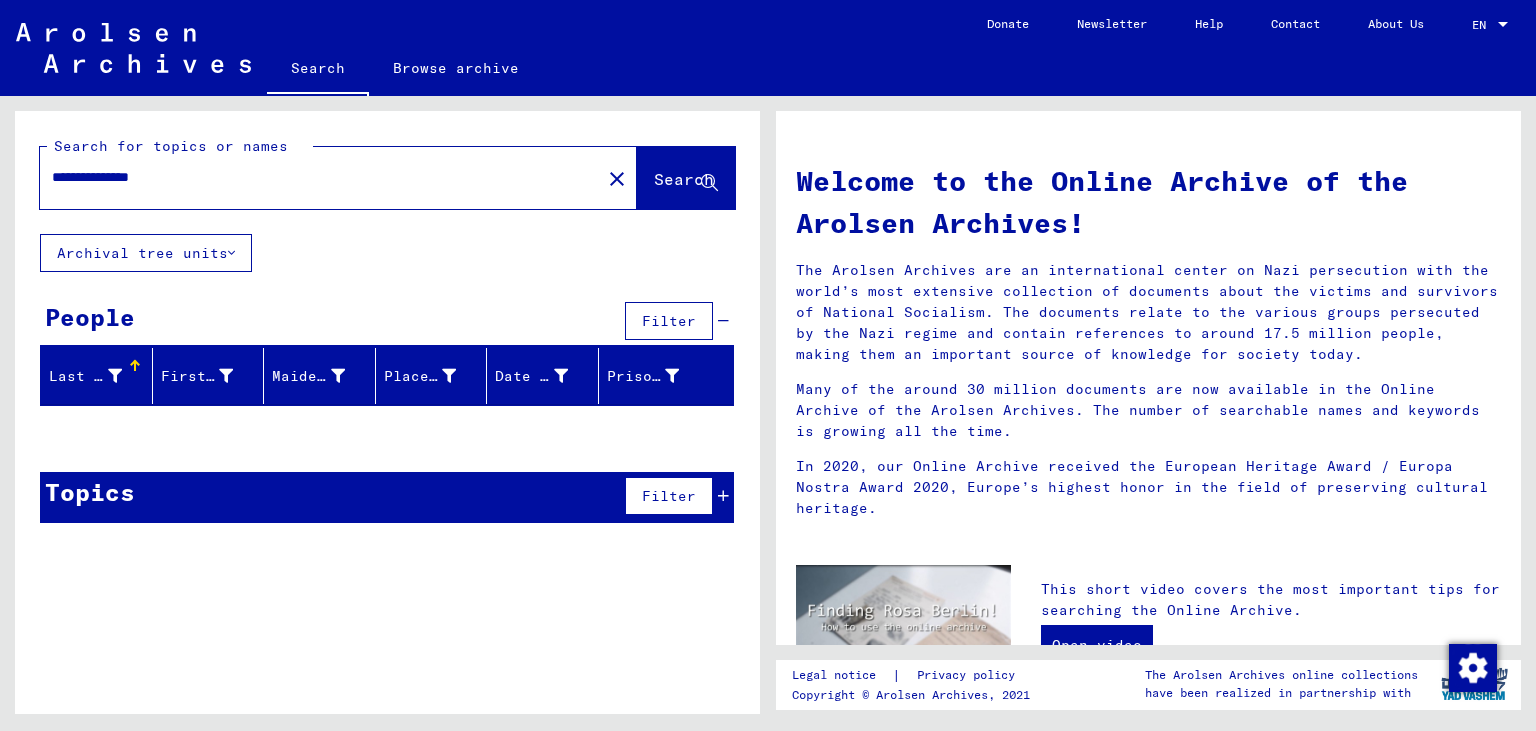 type on "**********" 